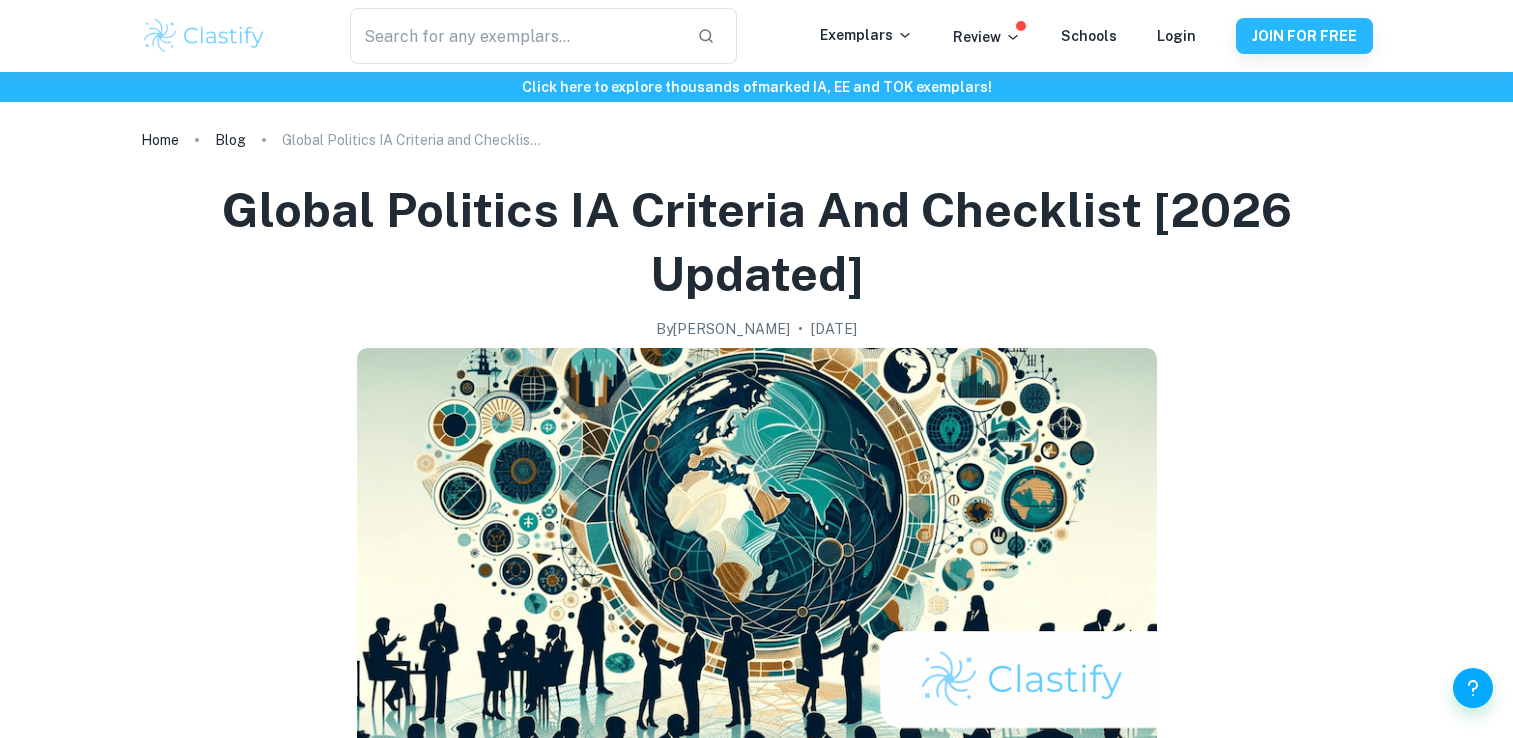 scroll, scrollTop: 3314, scrollLeft: 0, axis: vertical 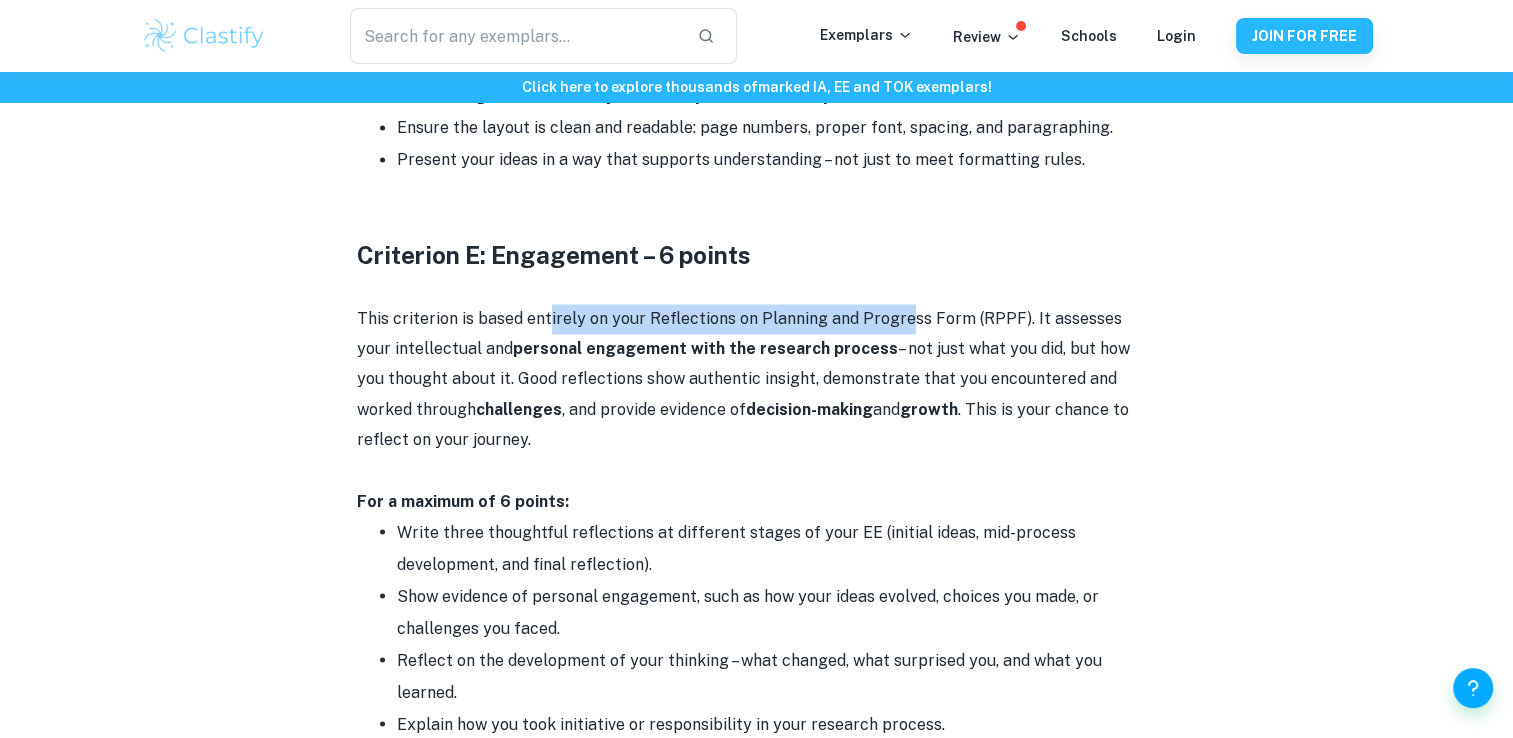 drag, startPoint x: 544, startPoint y: 321, endPoint x: 900, endPoint y: 323, distance: 356.0056 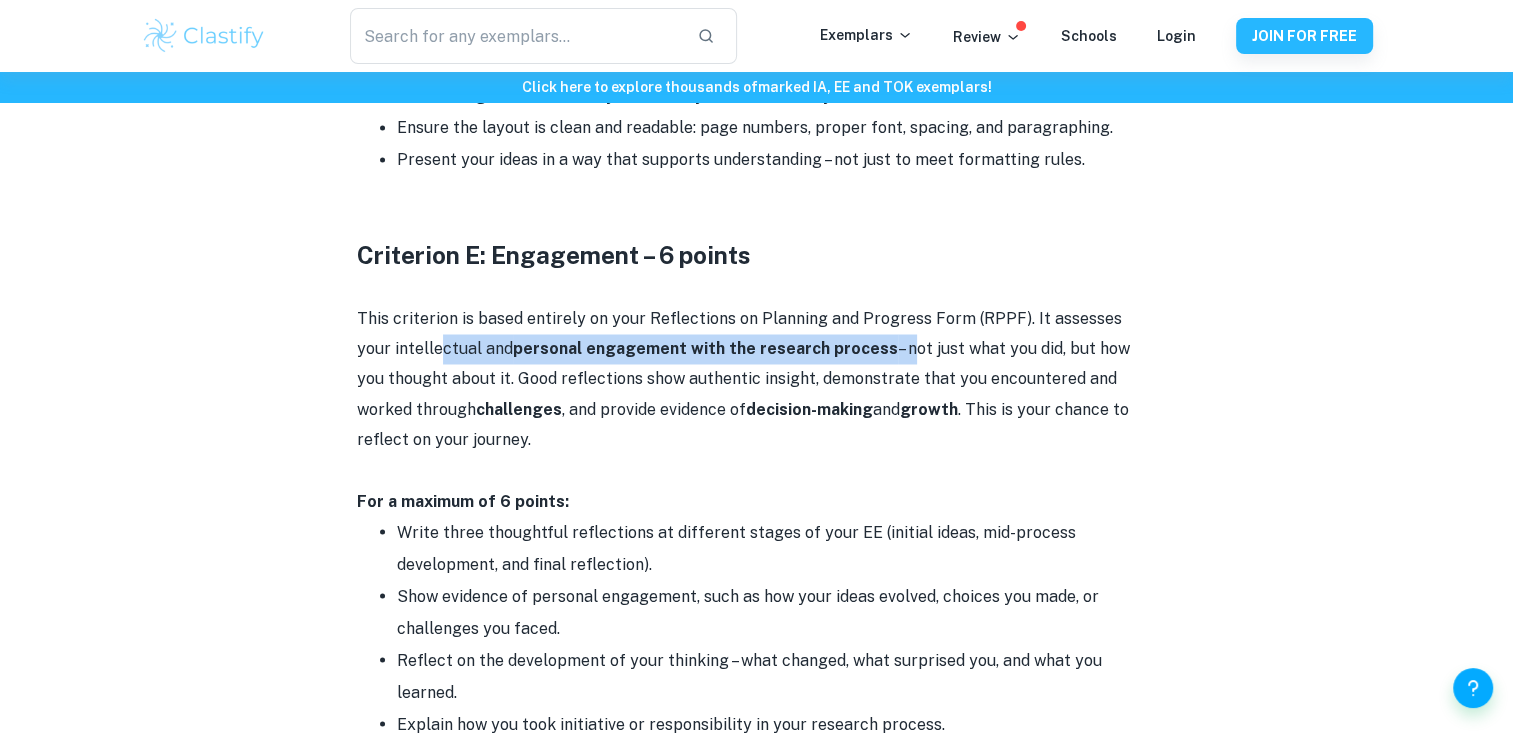 drag, startPoint x: 403, startPoint y: 355, endPoint x: 855, endPoint y: 342, distance: 452.18692 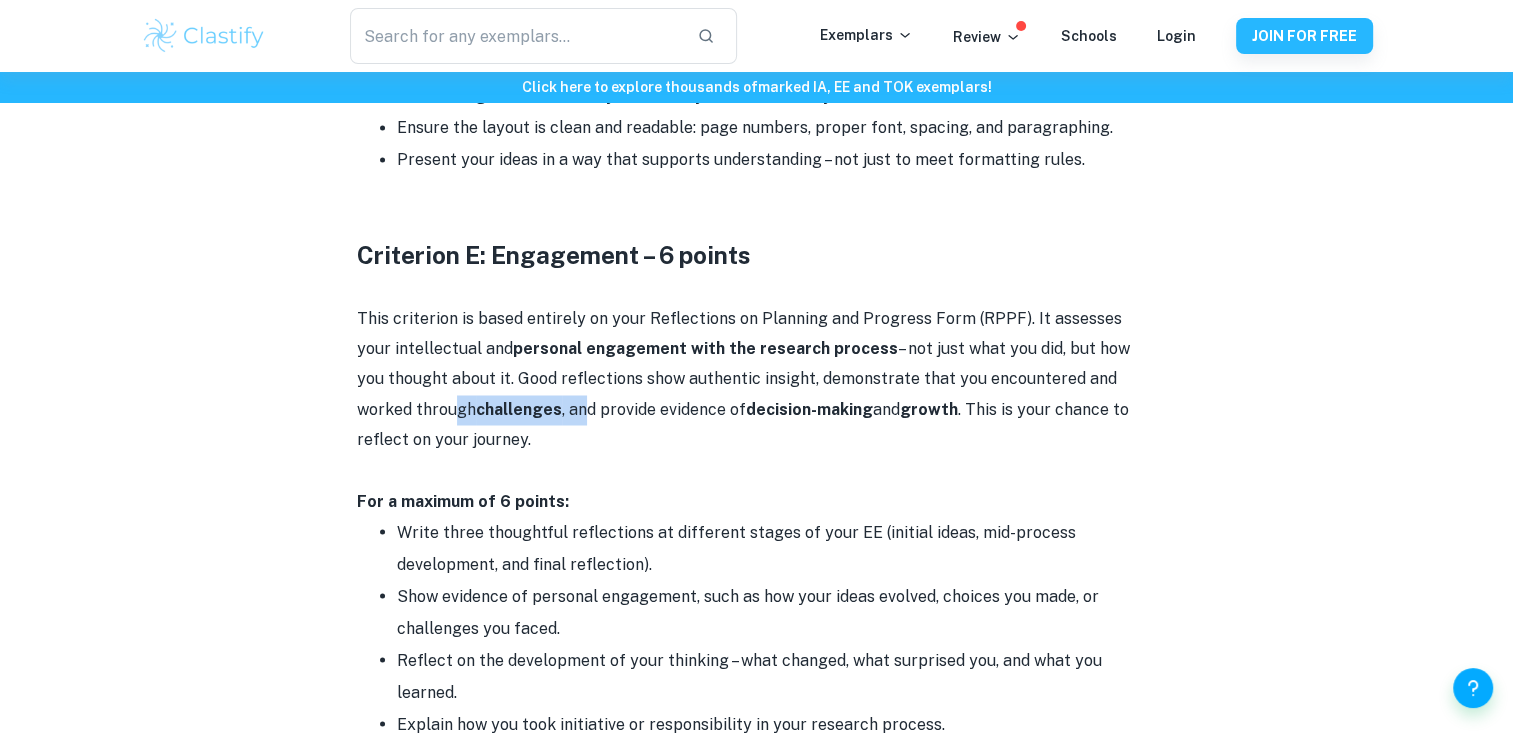 drag, startPoint x: 391, startPoint y: 415, endPoint x: 532, endPoint y: 414, distance: 141.00354 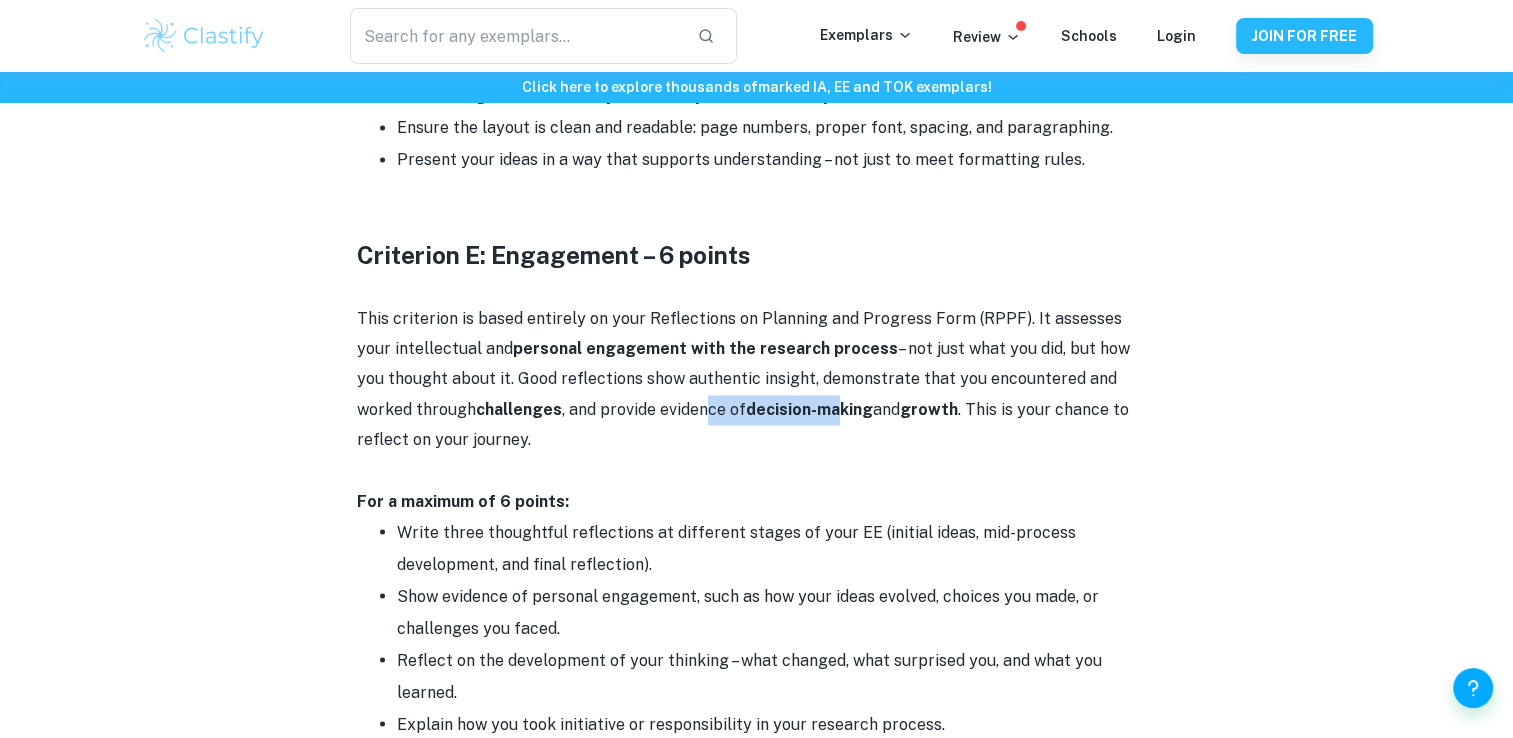 drag, startPoint x: 532, startPoint y: 414, endPoint x: 785, endPoint y: 405, distance: 253.16003 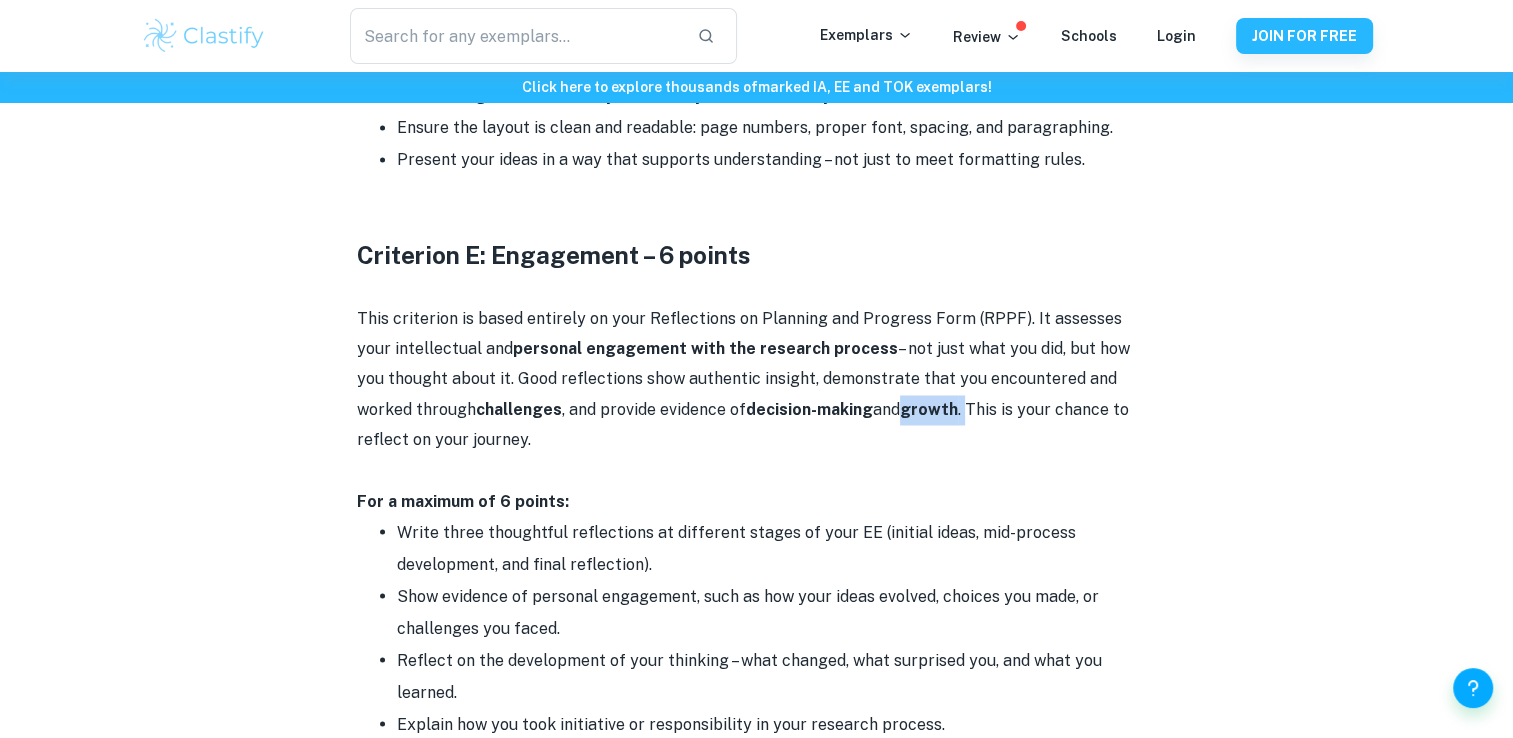 drag, startPoint x: 785, startPoint y: 405, endPoint x: 942, endPoint y: 394, distance: 157.38487 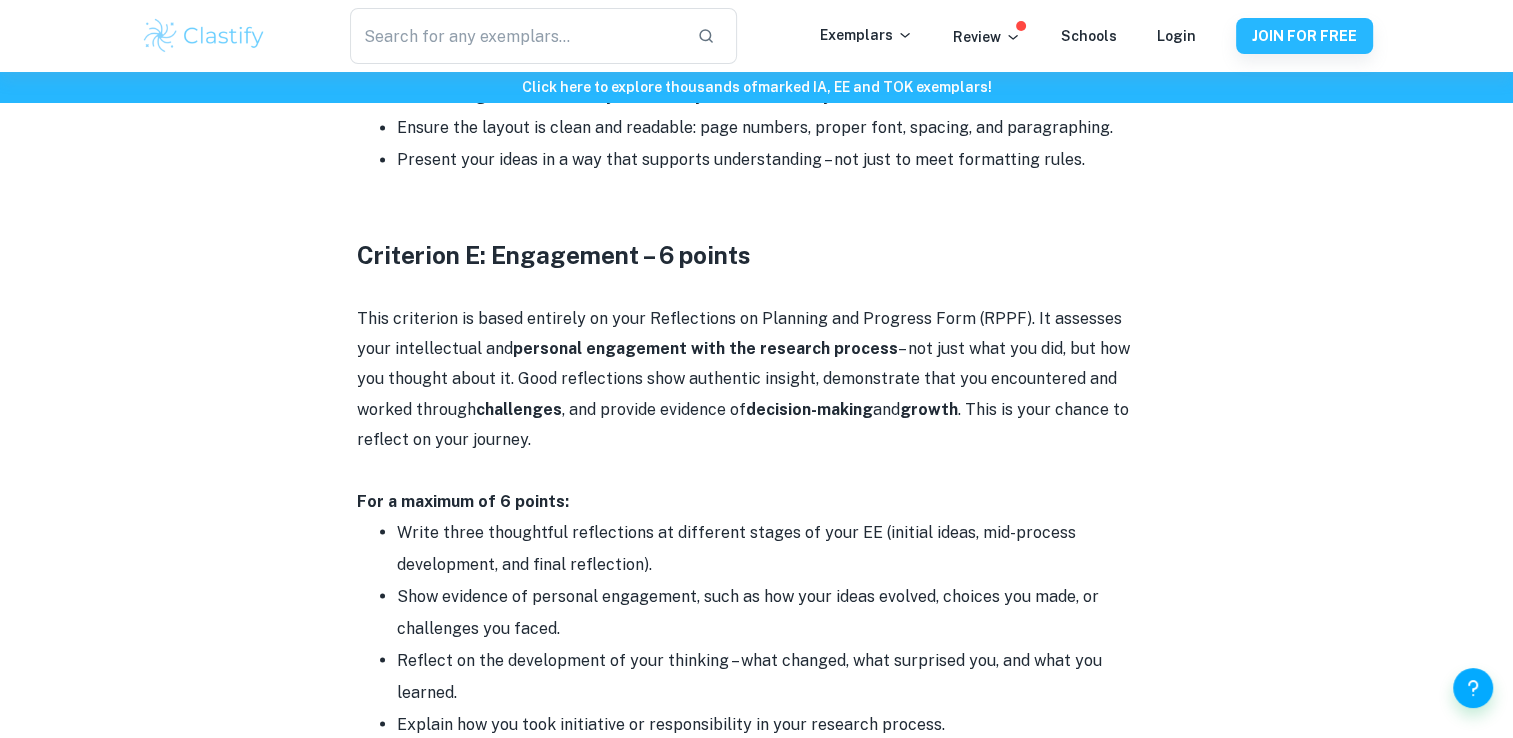 drag, startPoint x: 942, startPoint y: 394, endPoint x: 960, endPoint y: 418, distance: 30 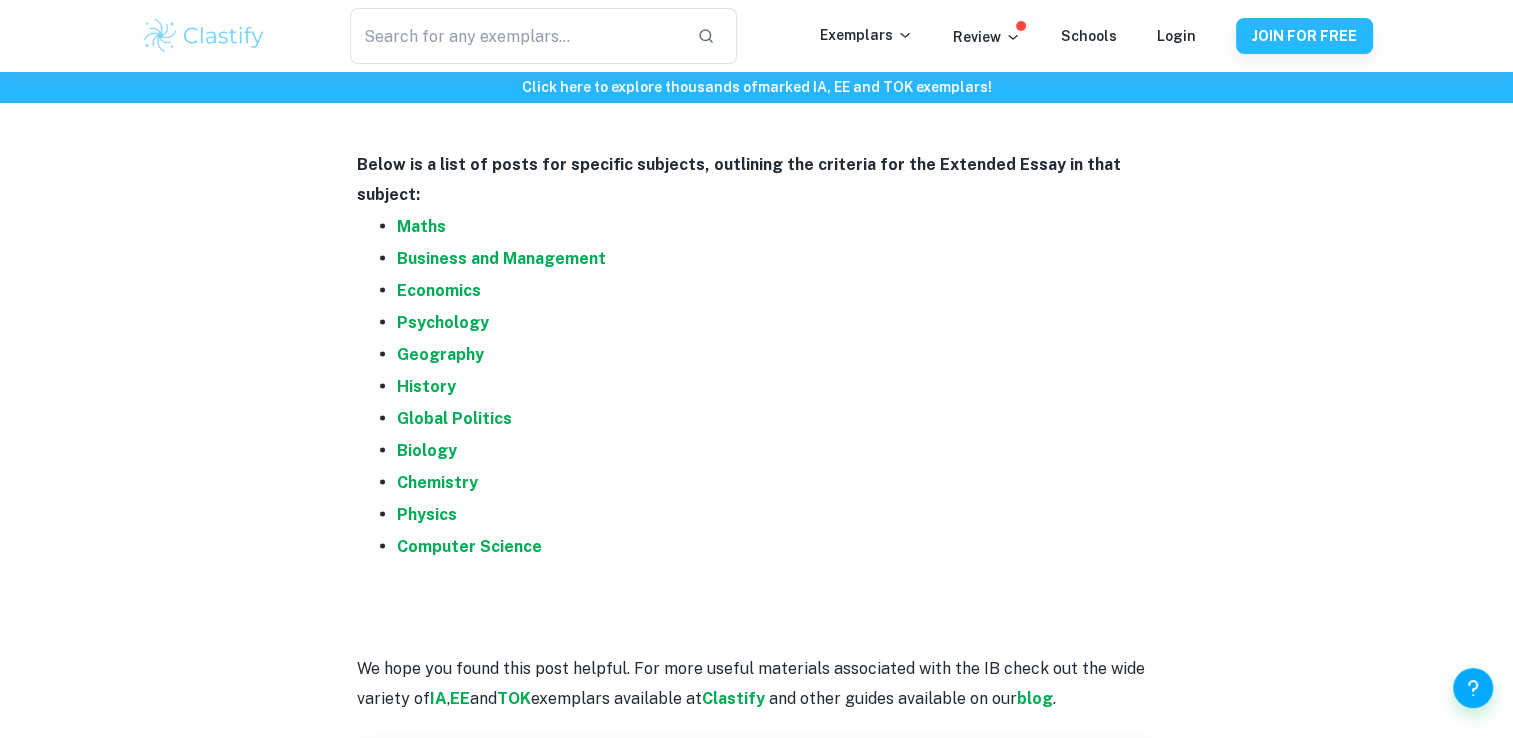 scroll, scrollTop: 4031, scrollLeft: 0, axis: vertical 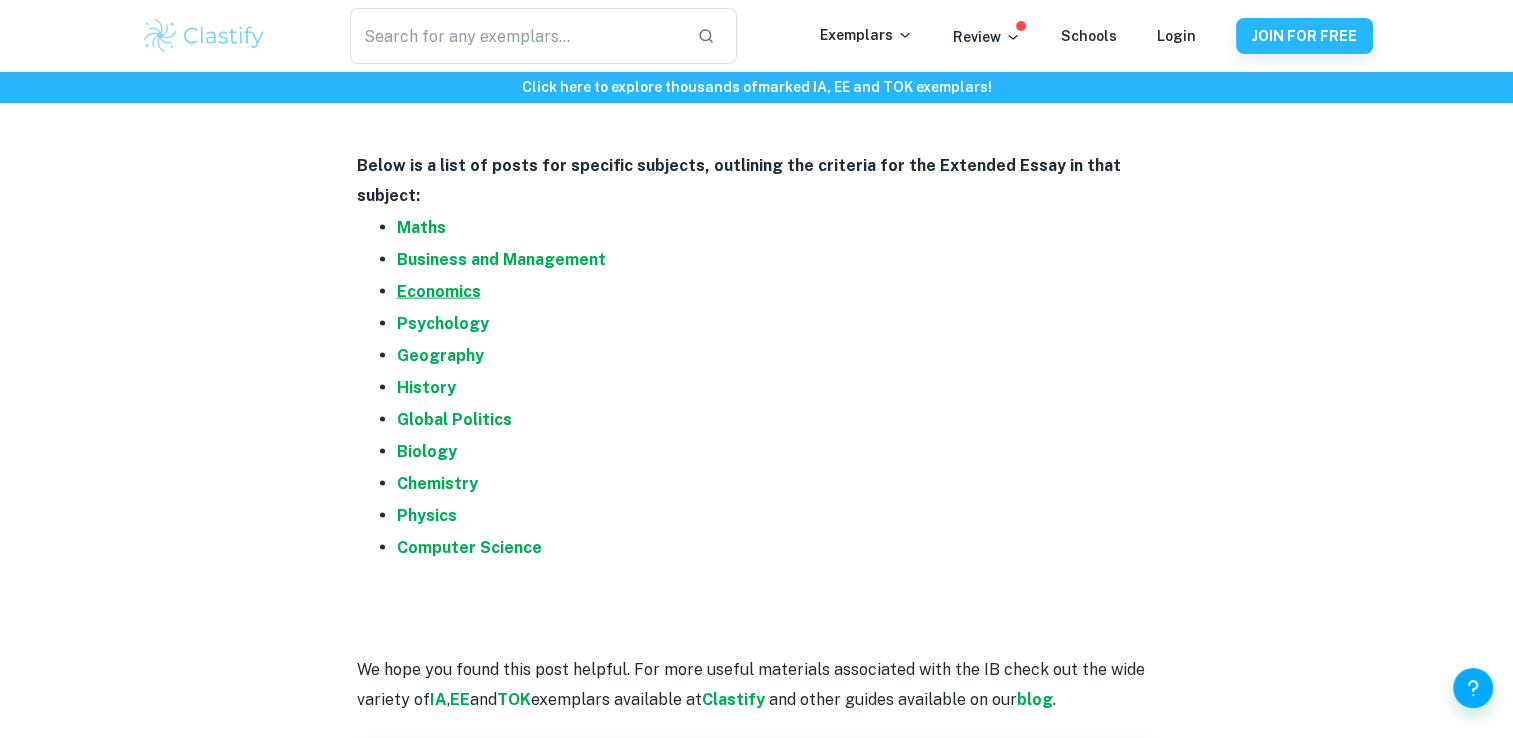 click on "Economics" at bounding box center [439, 291] 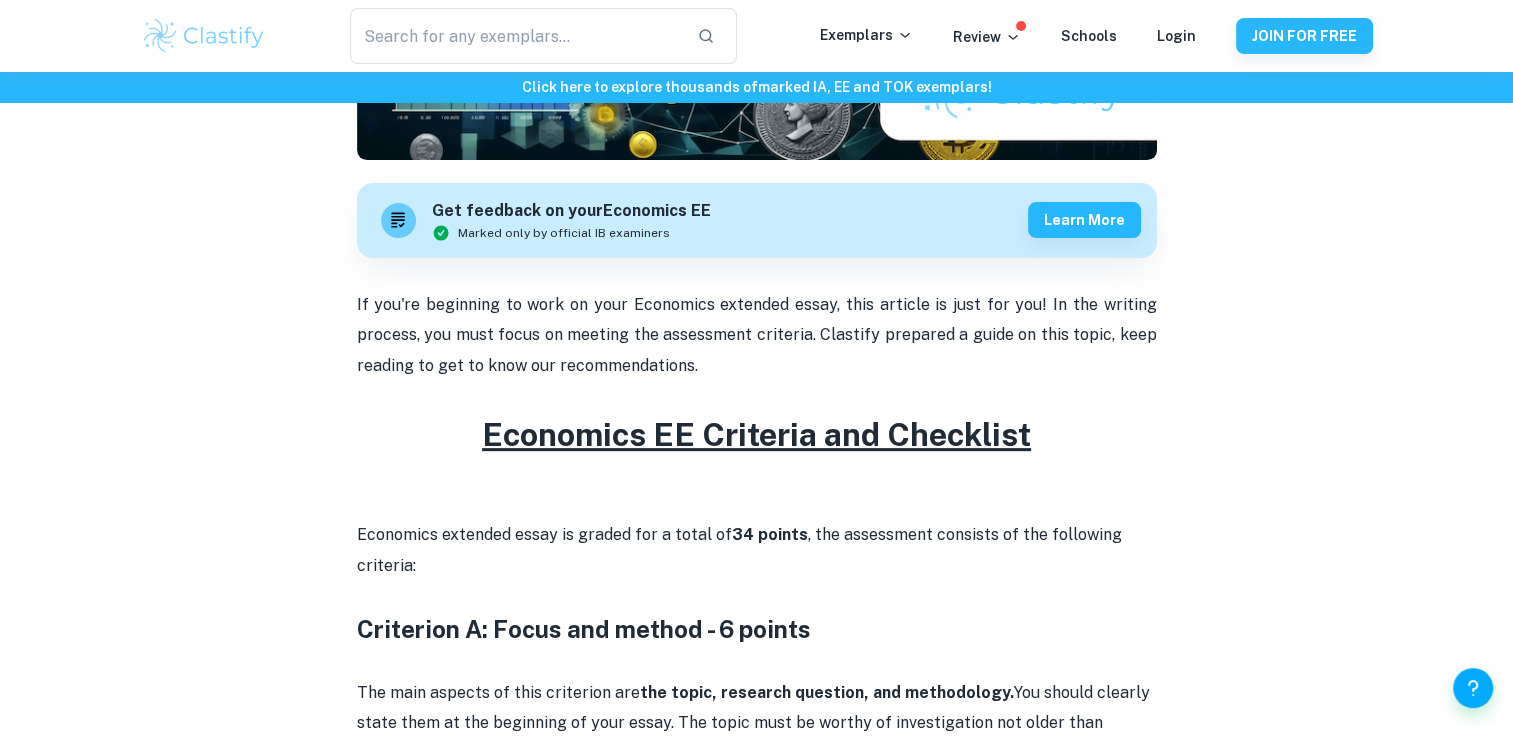 scroll, scrollTop: 526, scrollLeft: 0, axis: vertical 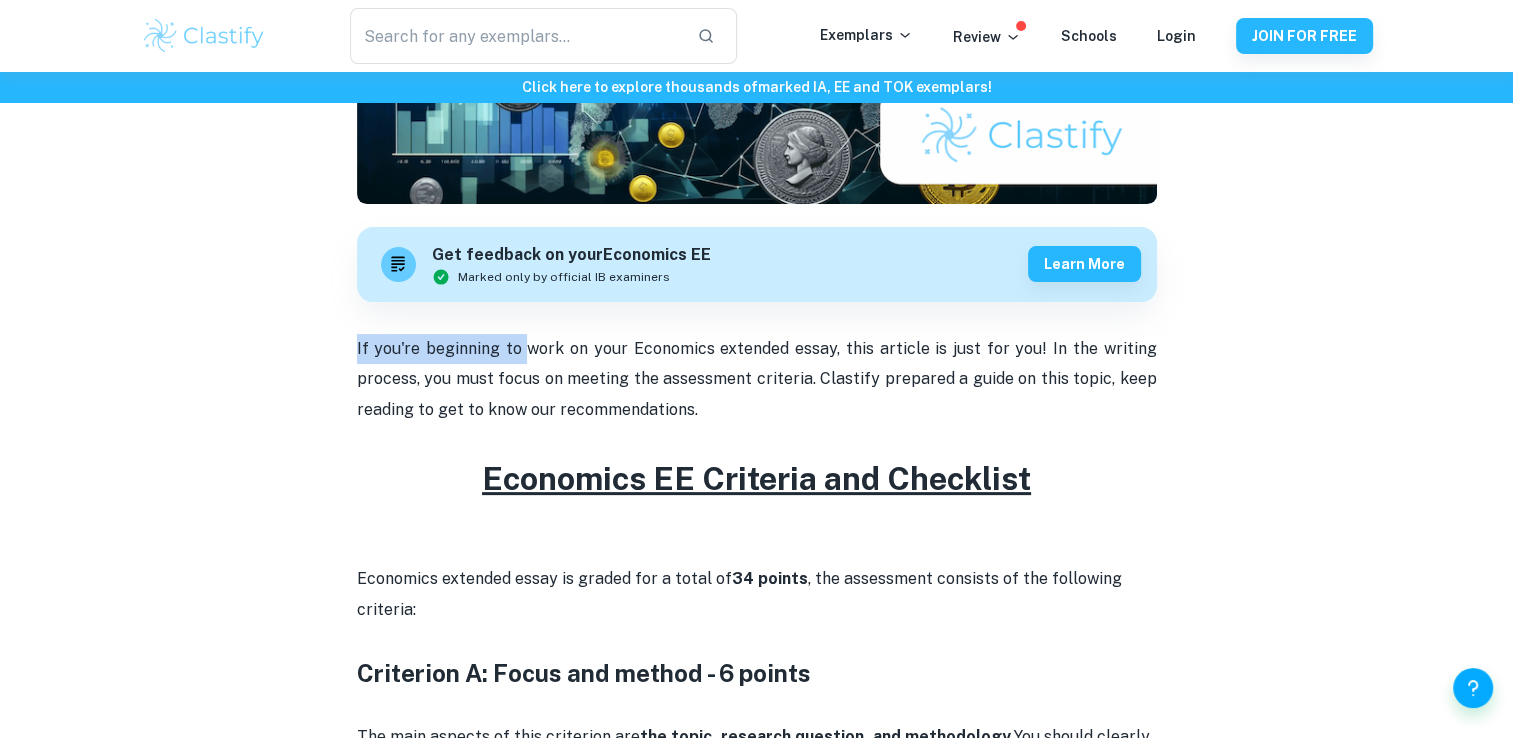 drag, startPoint x: 529, startPoint y: 362, endPoint x: 970, endPoint y: 323, distance: 442.72113 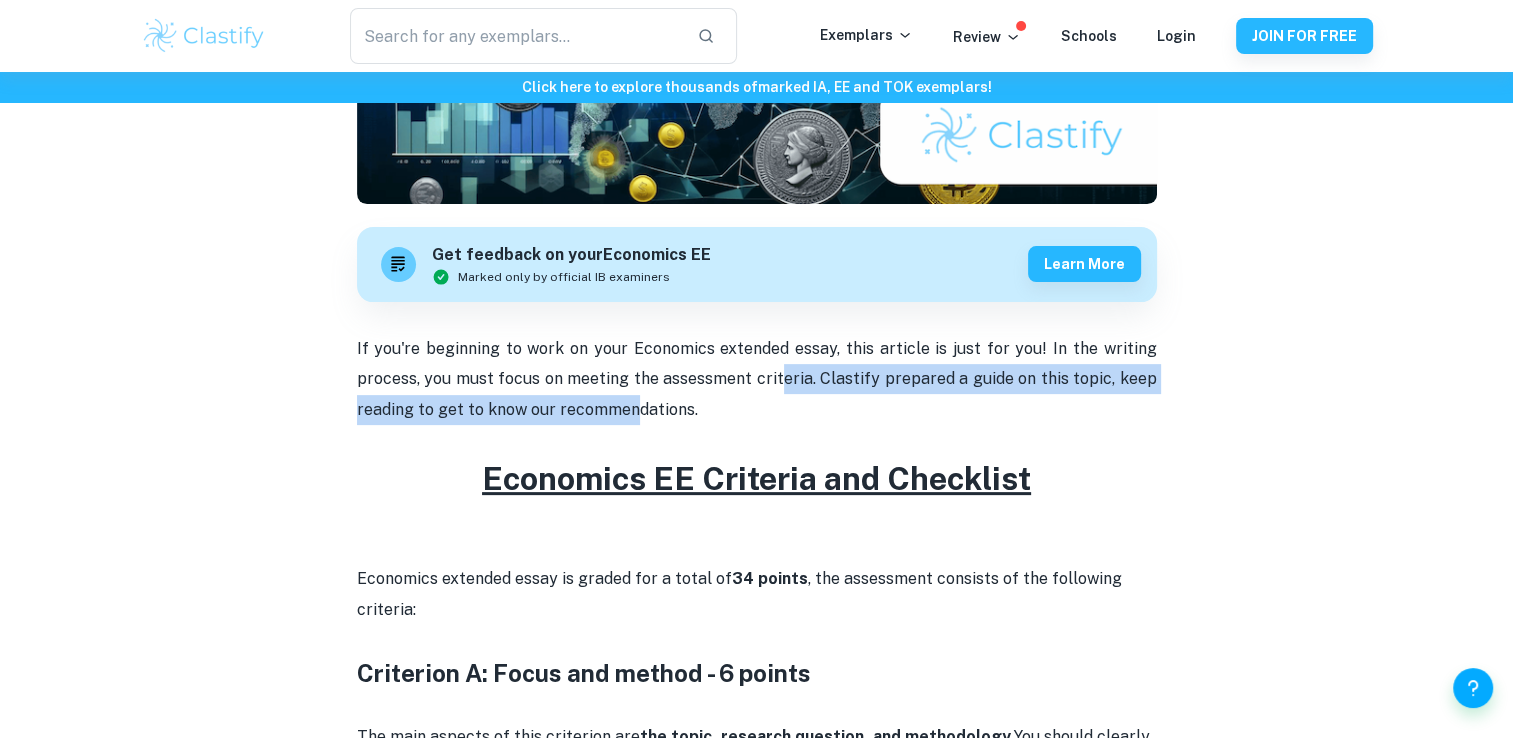 drag, startPoint x: 859, startPoint y: 380, endPoint x: 609, endPoint y: 422, distance: 253.50345 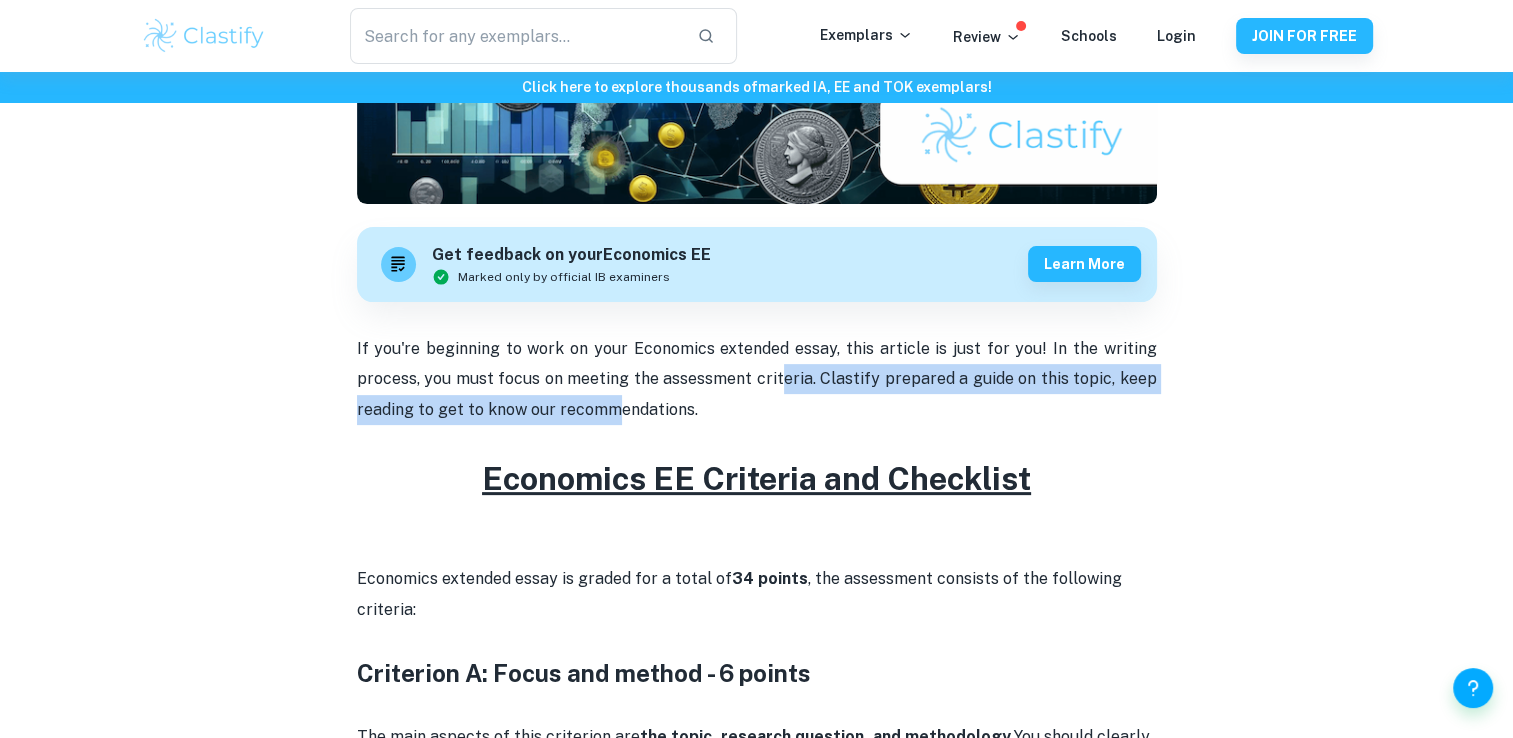 click on "If you're beginning to work on your Economics extended essay, this article is just for you! In the writing process, you must focus on meeting the assessment criteria. Clastify prepared a guide on this topic, keep reading to get to know our recommendations." at bounding box center (757, 379) 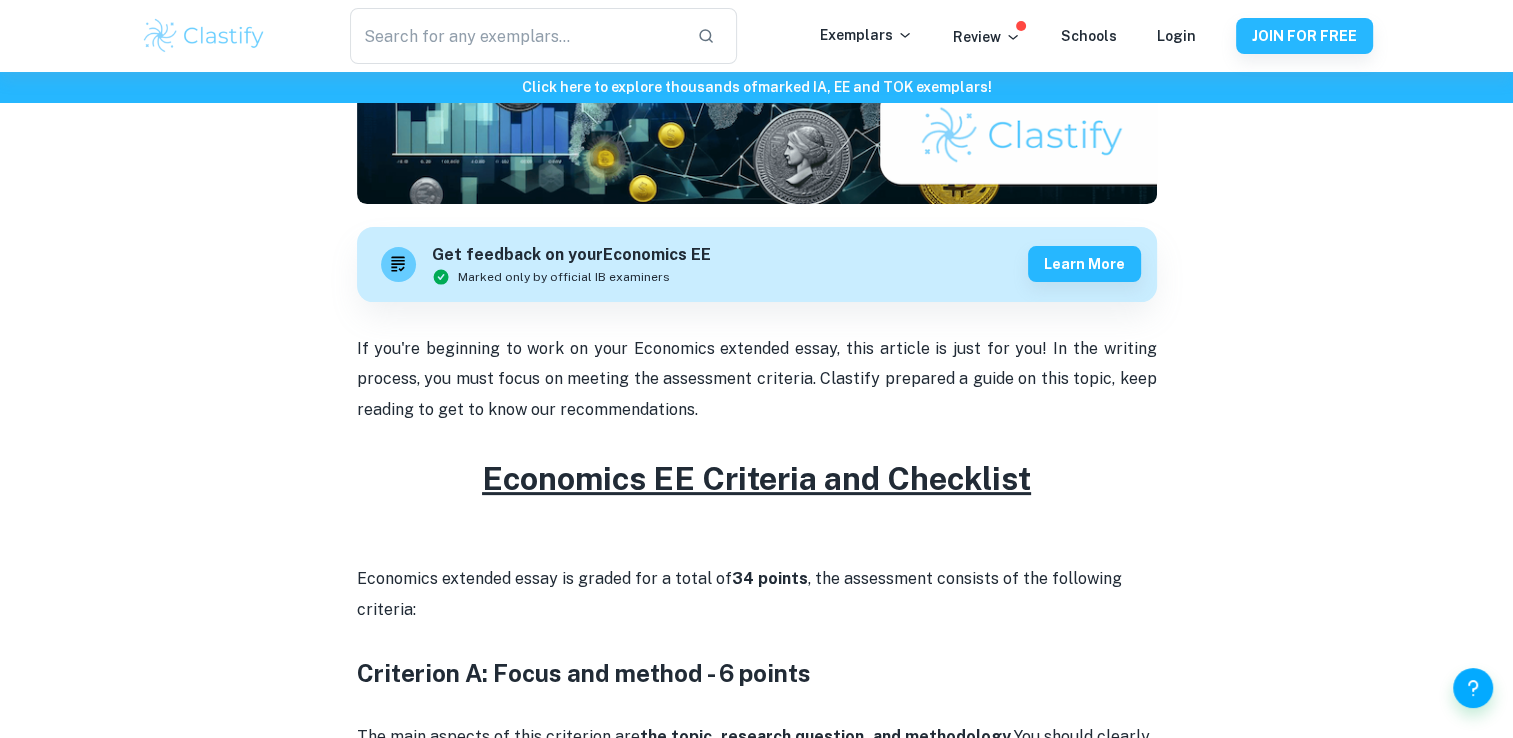 click at bounding box center (757, 440) 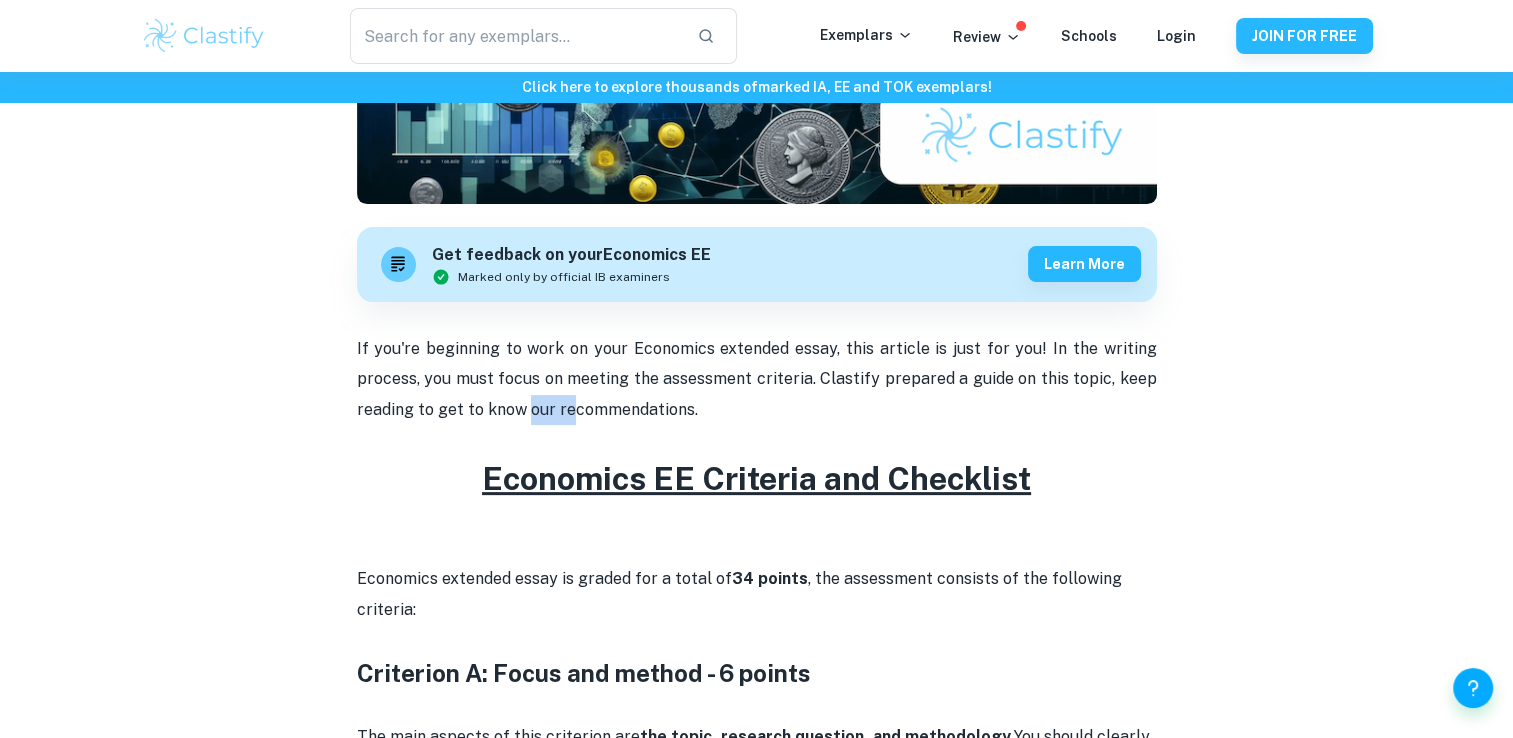 drag, startPoint x: 527, startPoint y: 422, endPoint x: 569, endPoint y: 421, distance: 42.0119 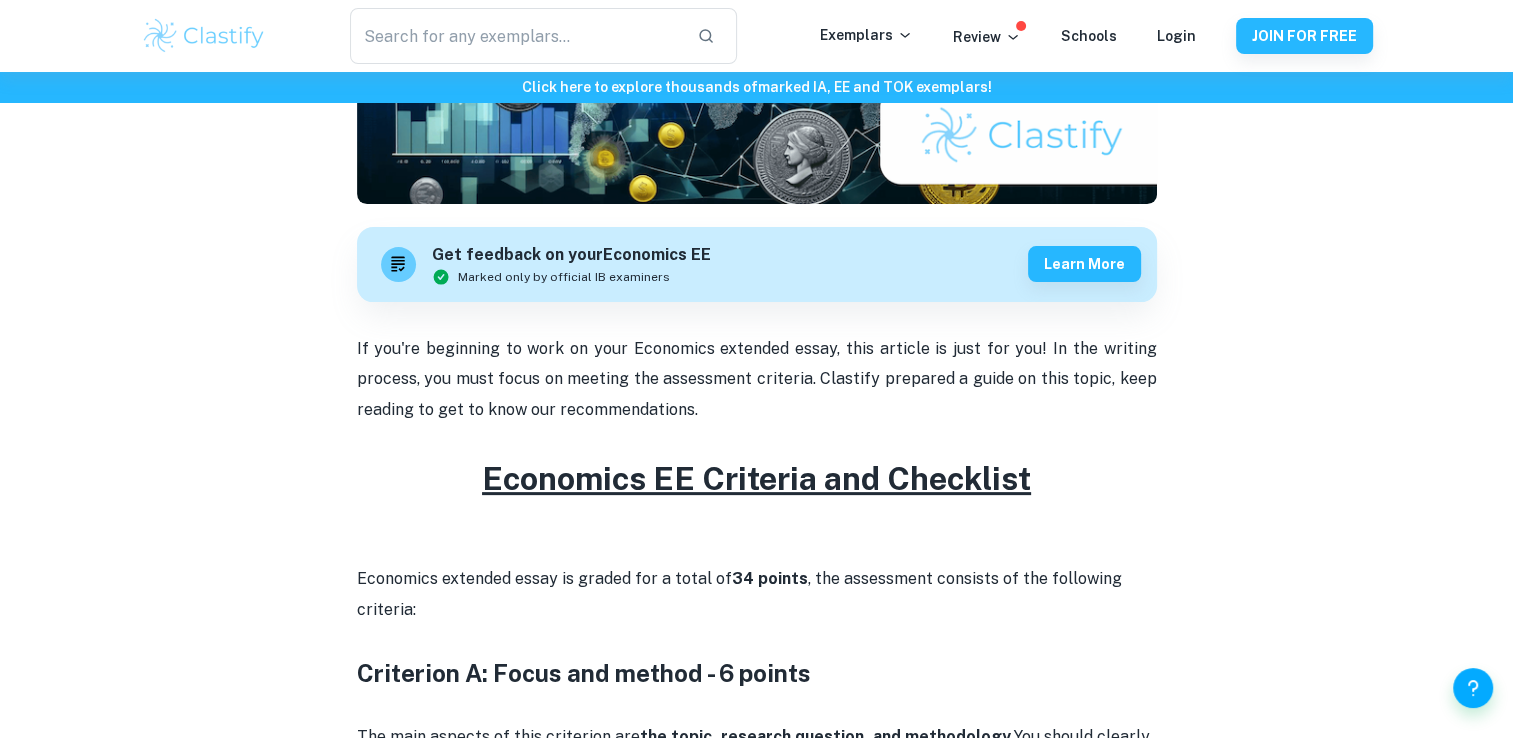 drag, startPoint x: 569, startPoint y: 421, endPoint x: 624, endPoint y: 463, distance: 69.2026 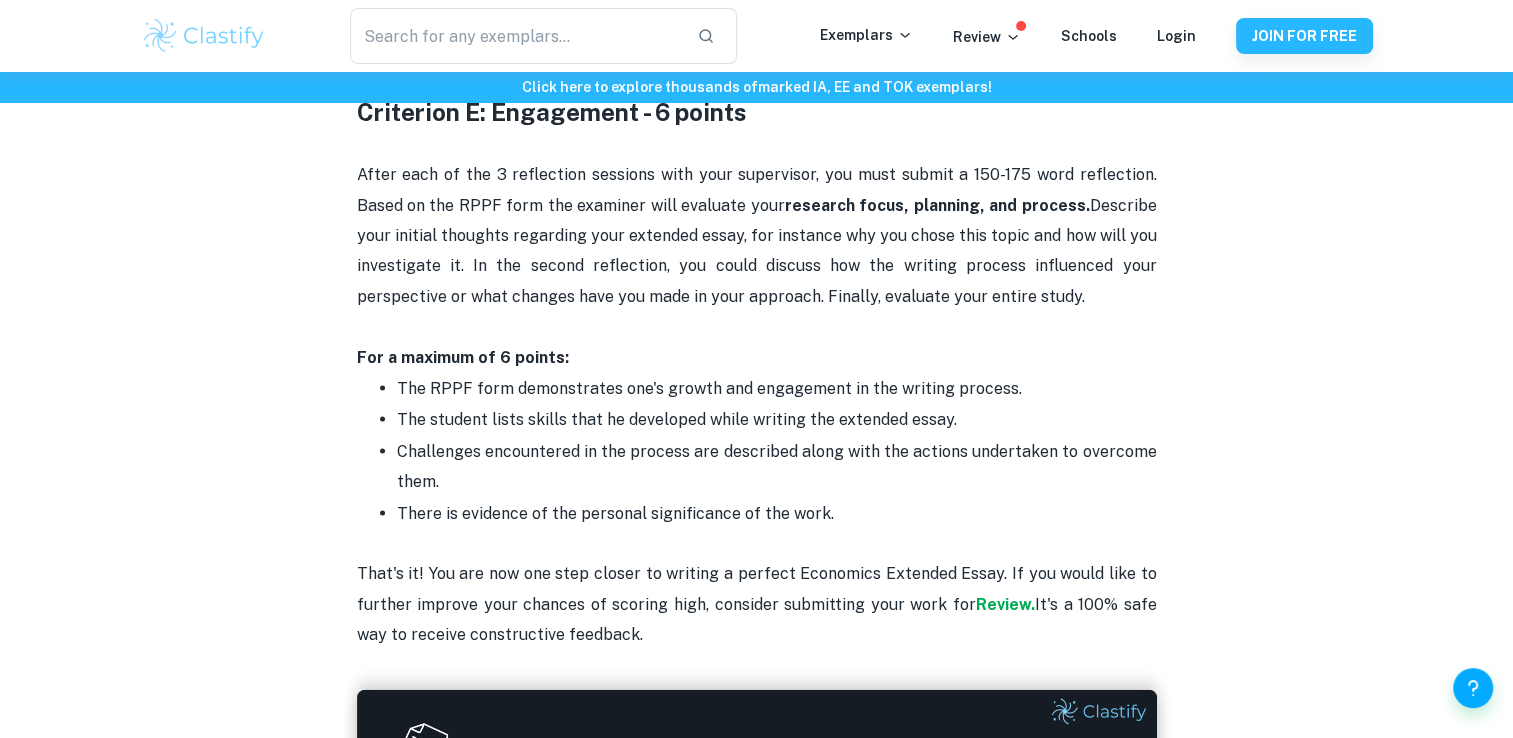 scroll, scrollTop: 4152, scrollLeft: 0, axis: vertical 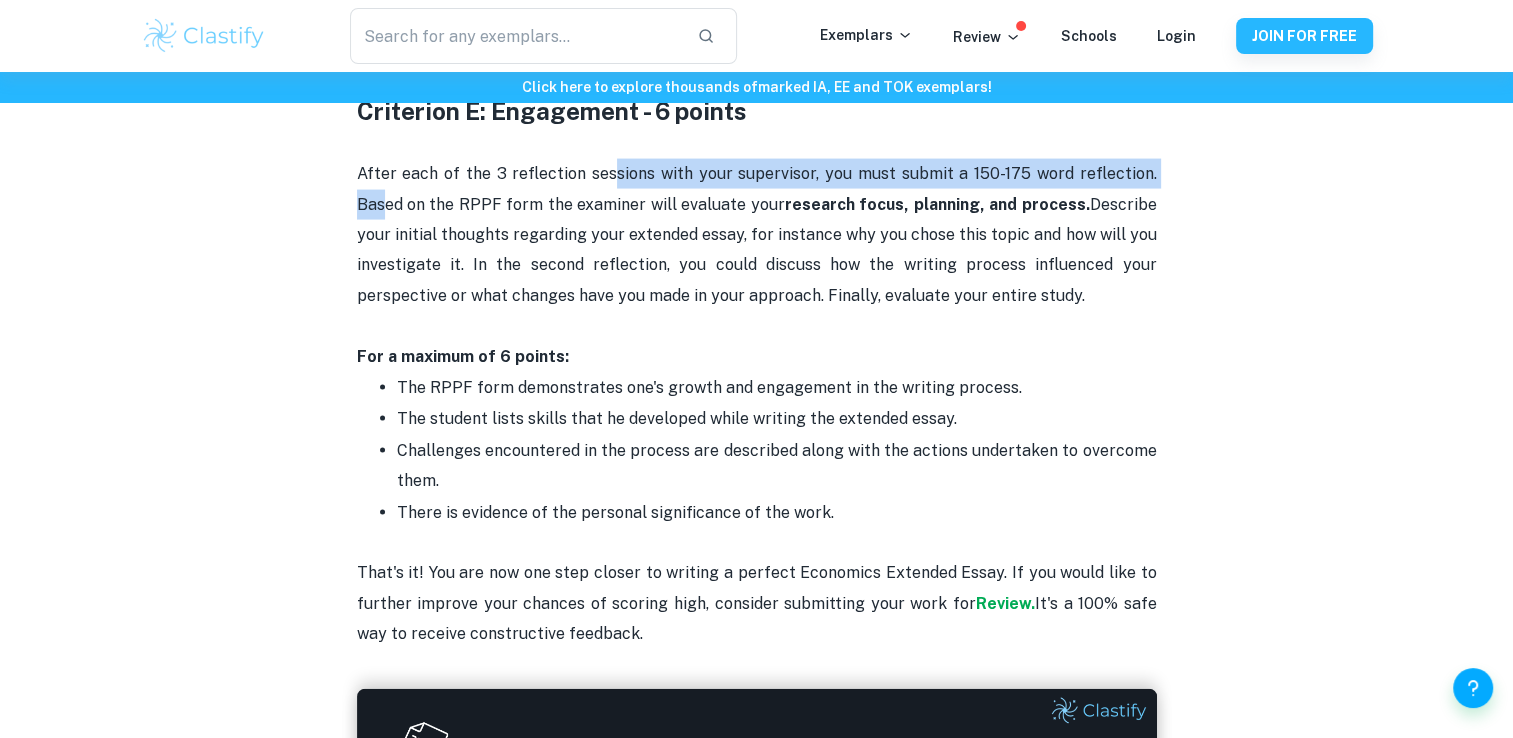 drag, startPoint x: 382, startPoint y: 187, endPoint x: 617, endPoint y: 180, distance: 235.10423 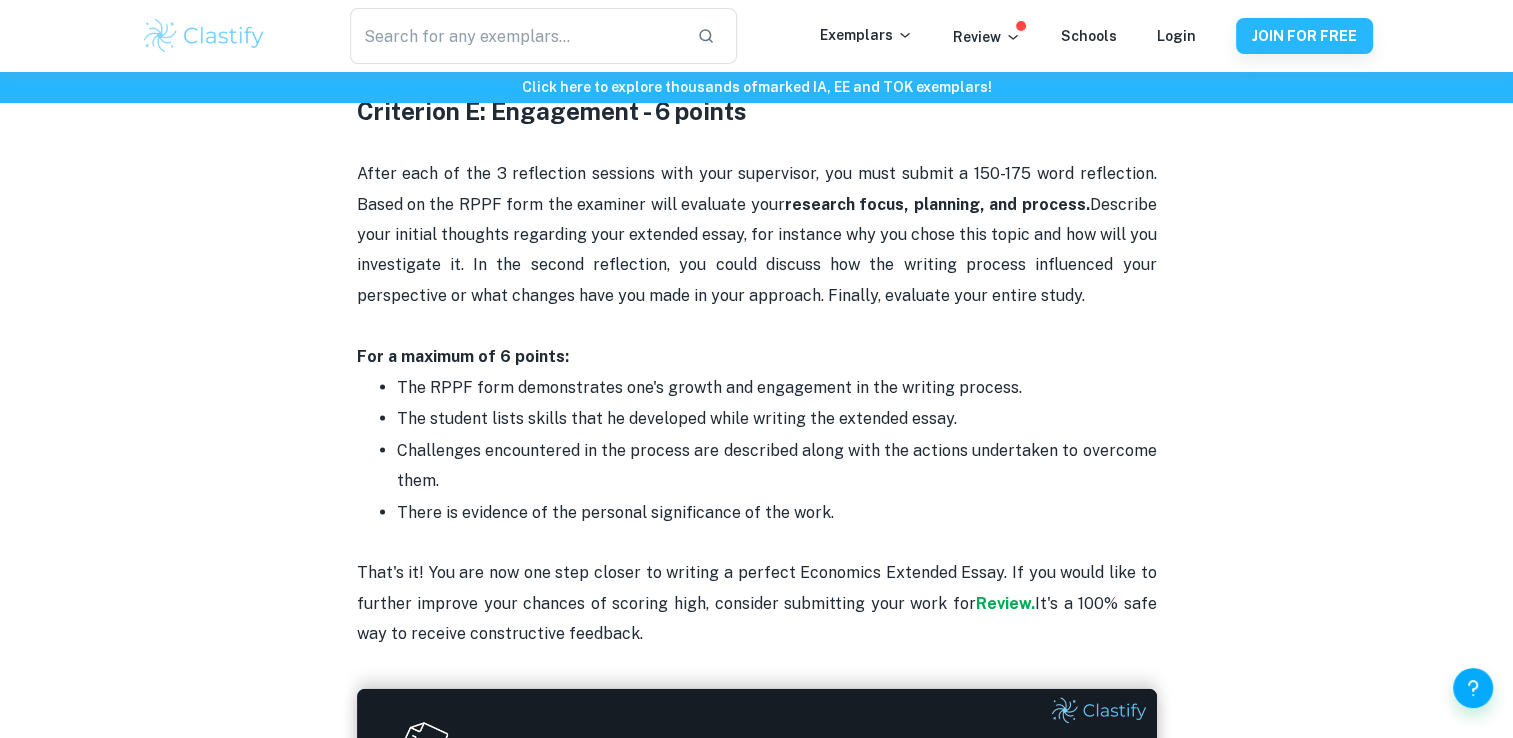 drag, startPoint x: 617, startPoint y: 180, endPoint x: 588, endPoint y: 179, distance: 29.017237 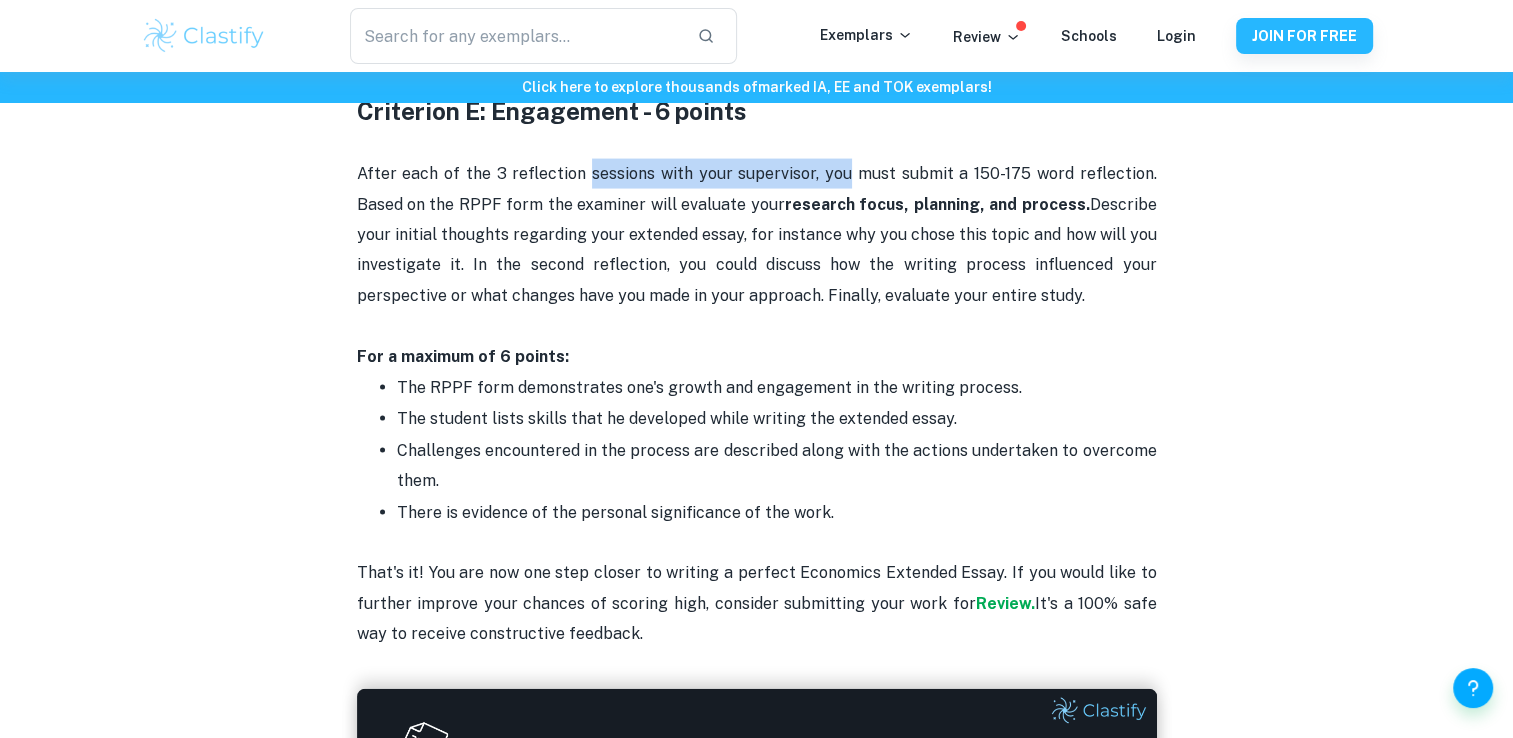 drag, startPoint x: 588, startPoint y: 179, endPoint x: 838, endPoint y: 158, distance: 250.88045 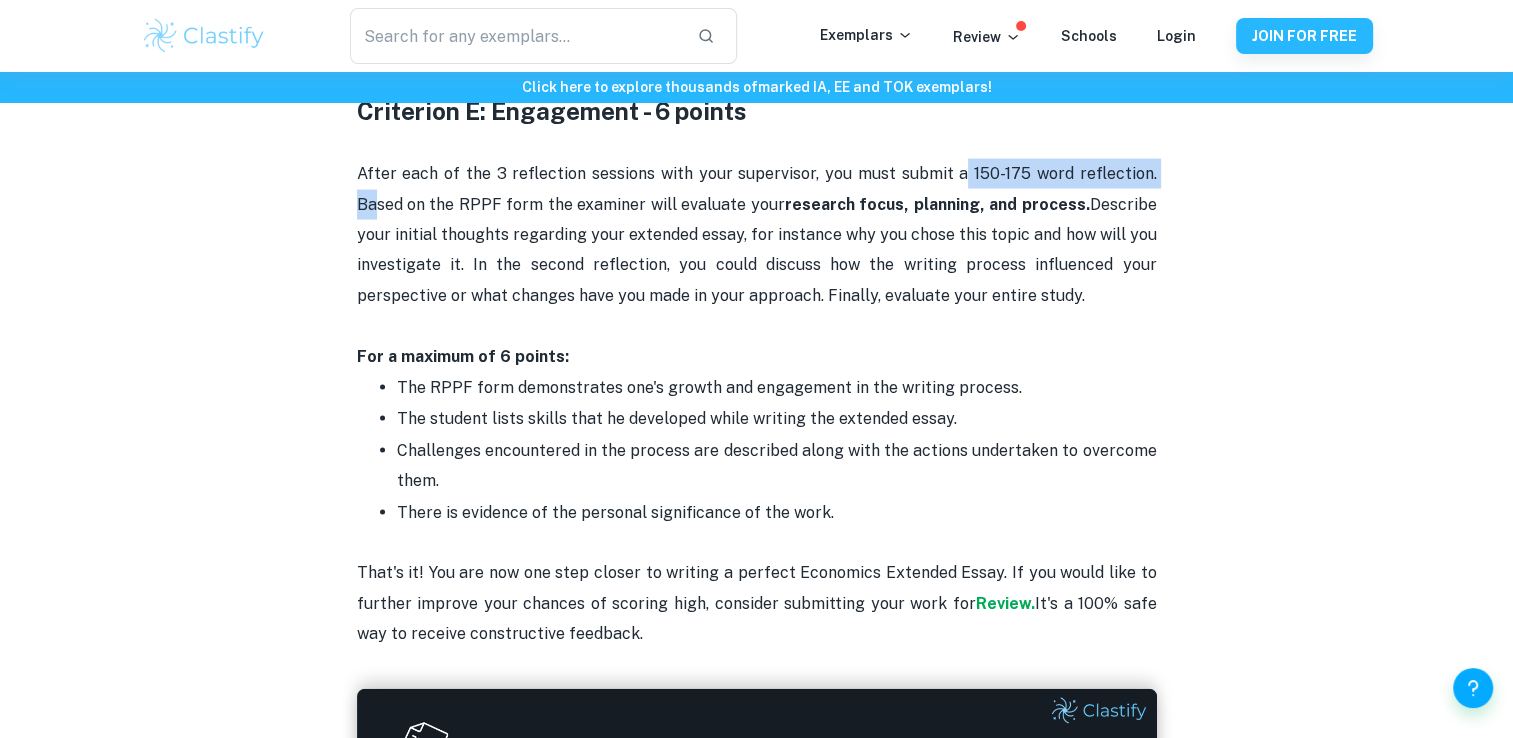 drag, startPoint x: 376, startPoint y: 198, endPoint x: 968, endPoint y: 184, distance: 592.1655 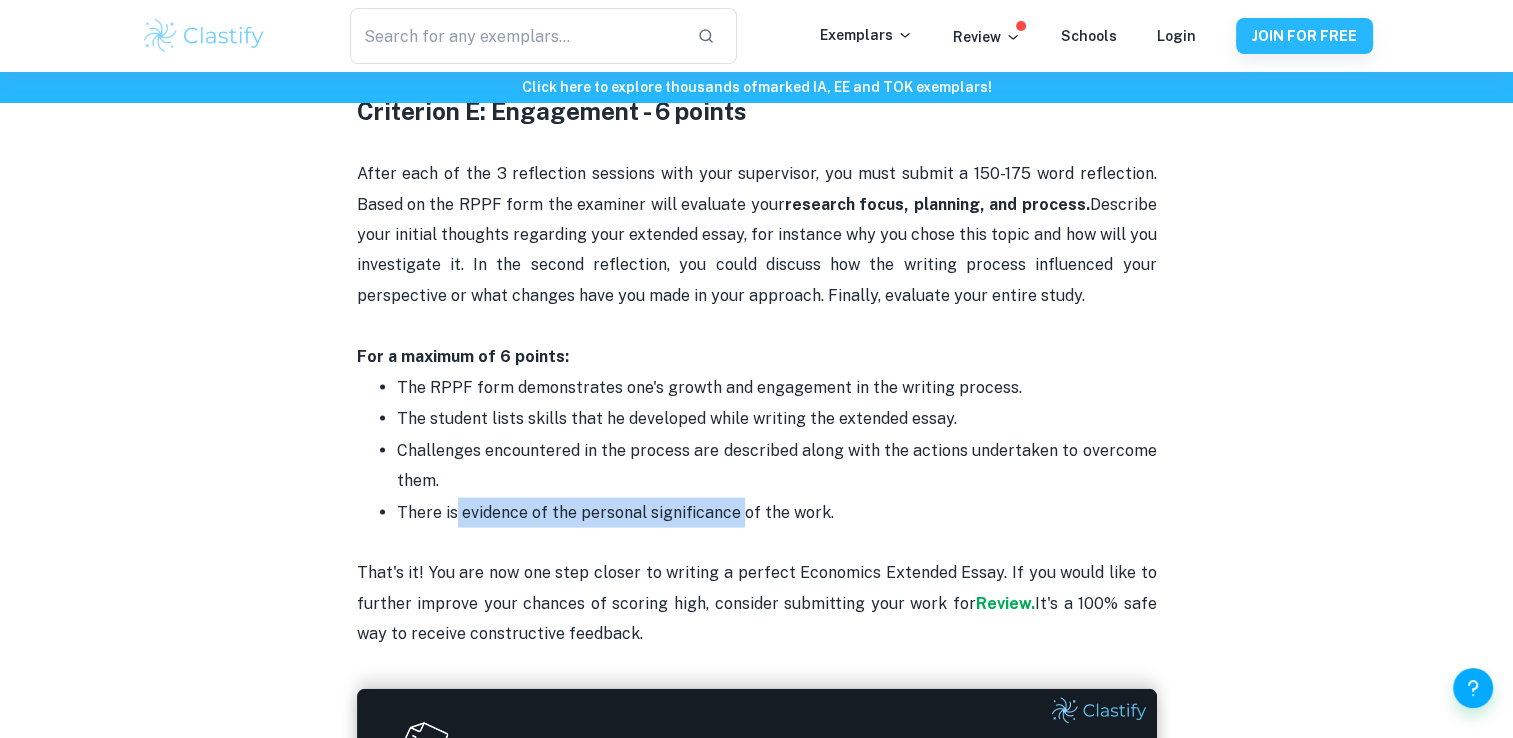 drag, startPoint x: 455, startPoint y: 514, endPoint x: 744, endPoint y: 492, distance: 289.83615 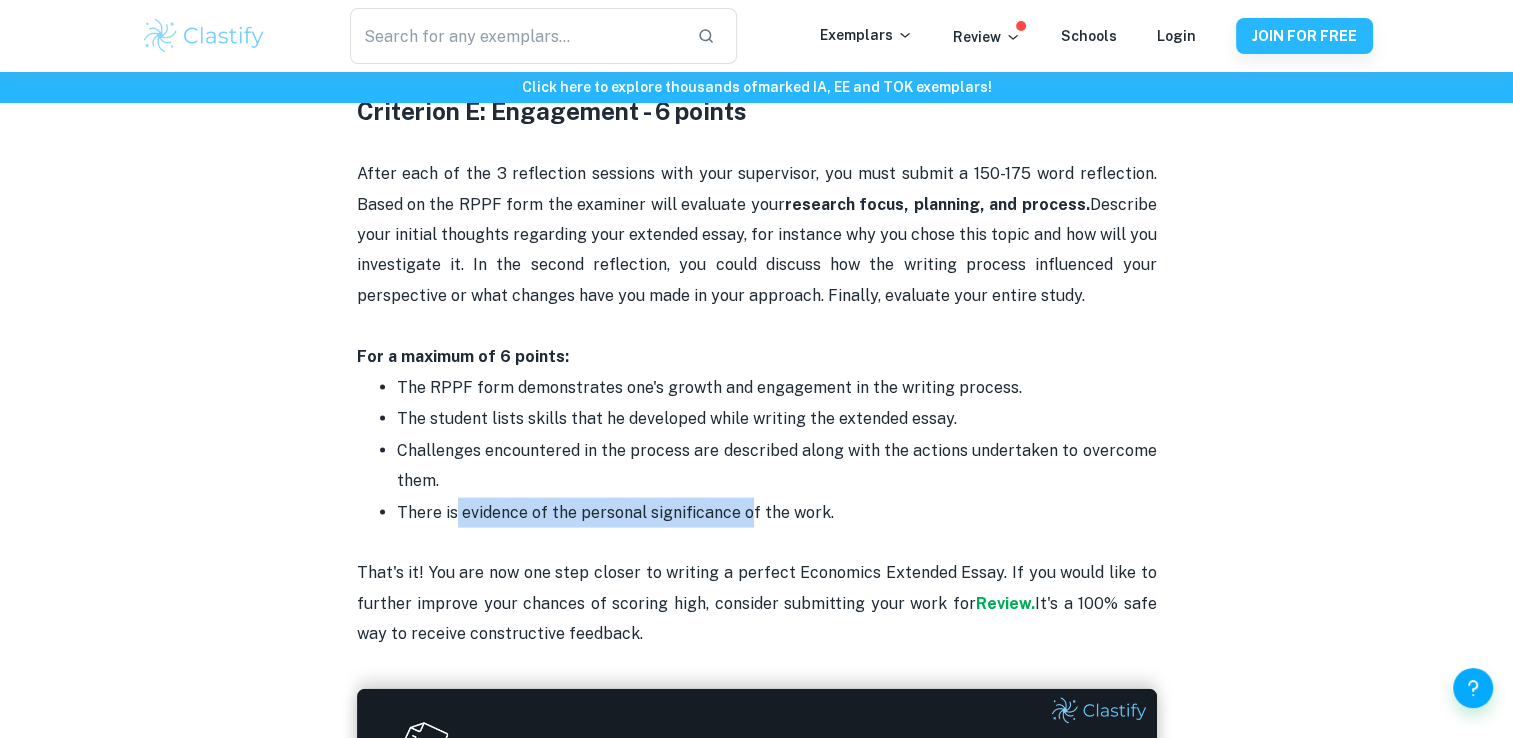 drag, startPoint x: 428, startPoint y: 434, endPoint x: 1031, endPoint y: 421, distance: 603.14014 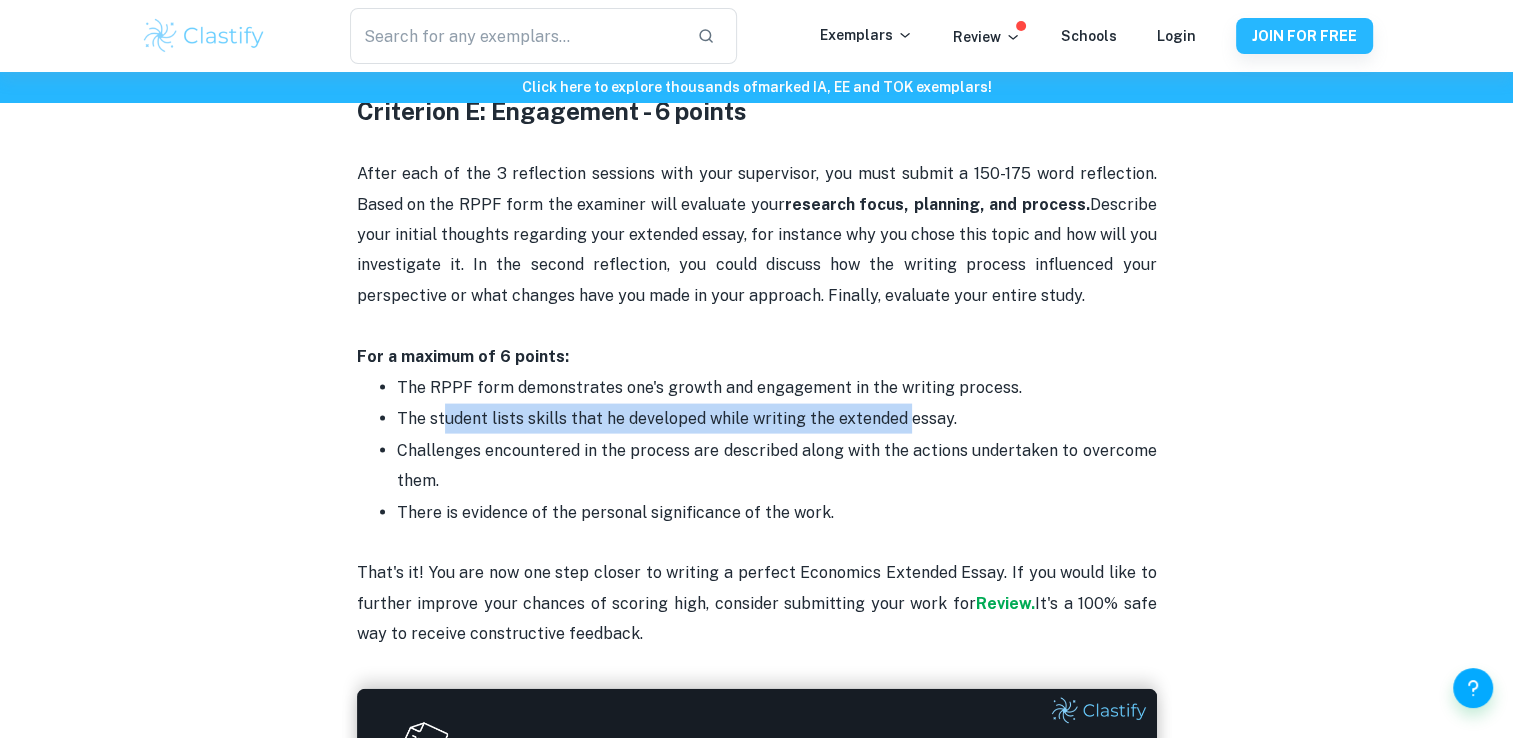 drag, startPoint x: 440, startPoint y: 418, endPoint x: 904, endPoint y: 416, distance: 464.0043 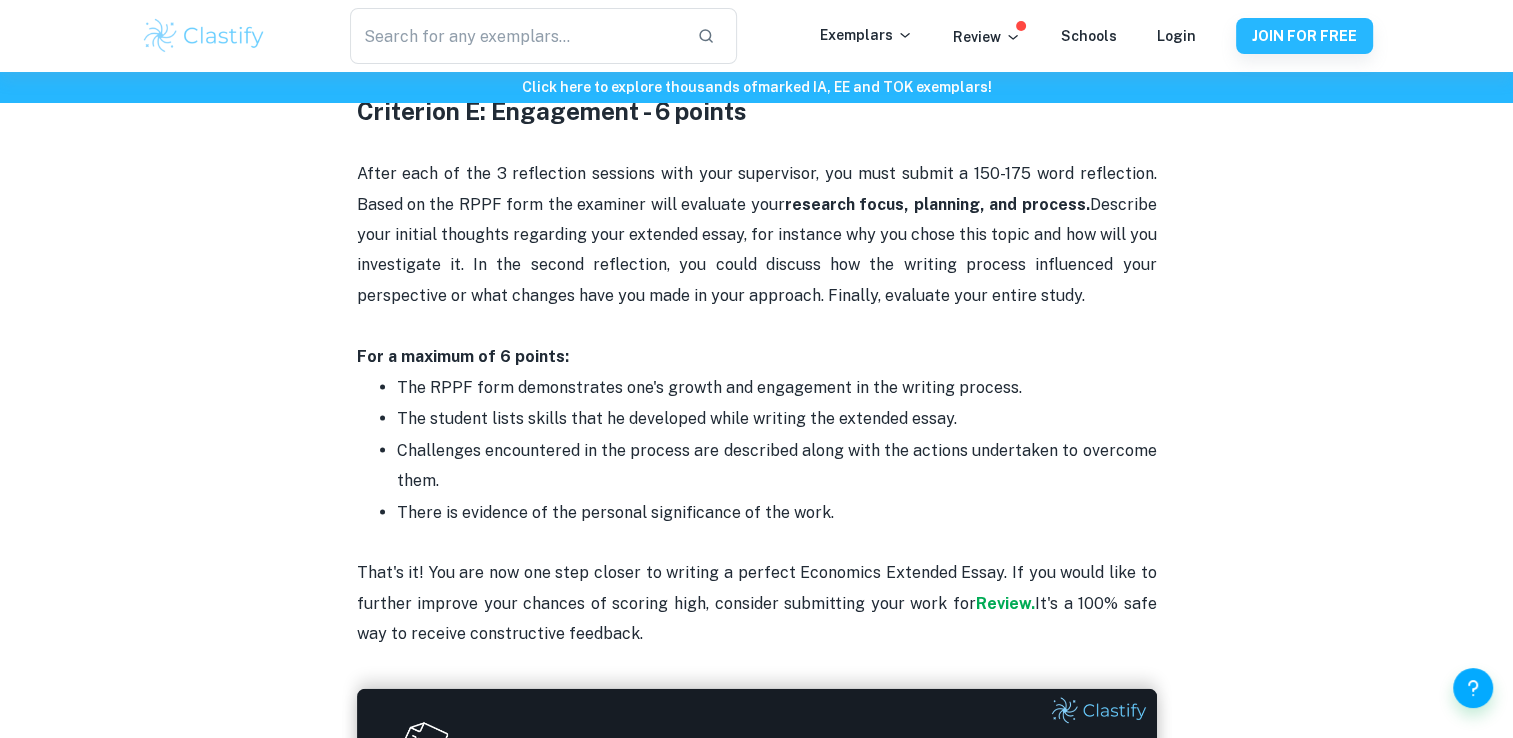 click on "There is evidence of the personal significance of the work." at bounding box center (777, 513) 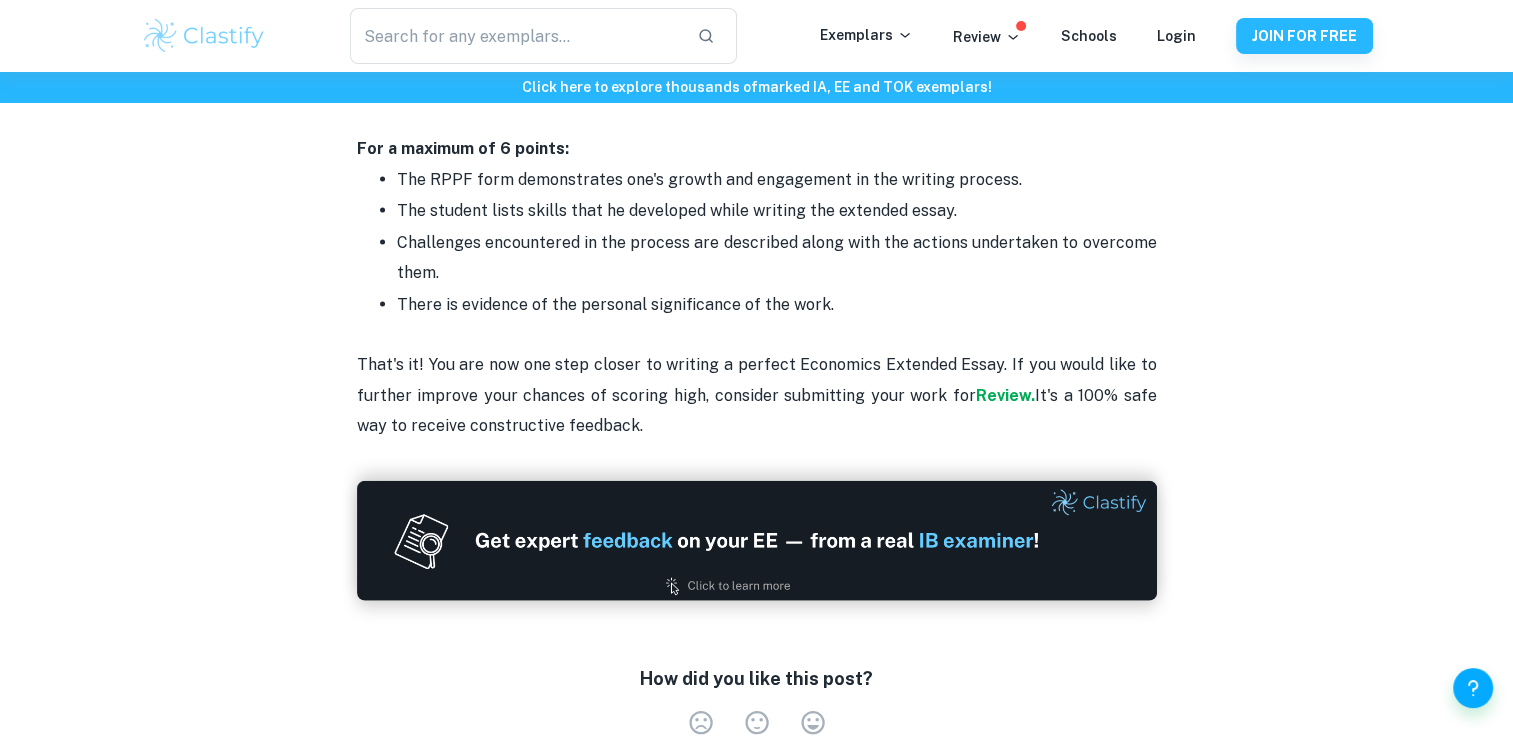 scroll, scrollTop: 4361, scrollLeft: 0, axis: vertical 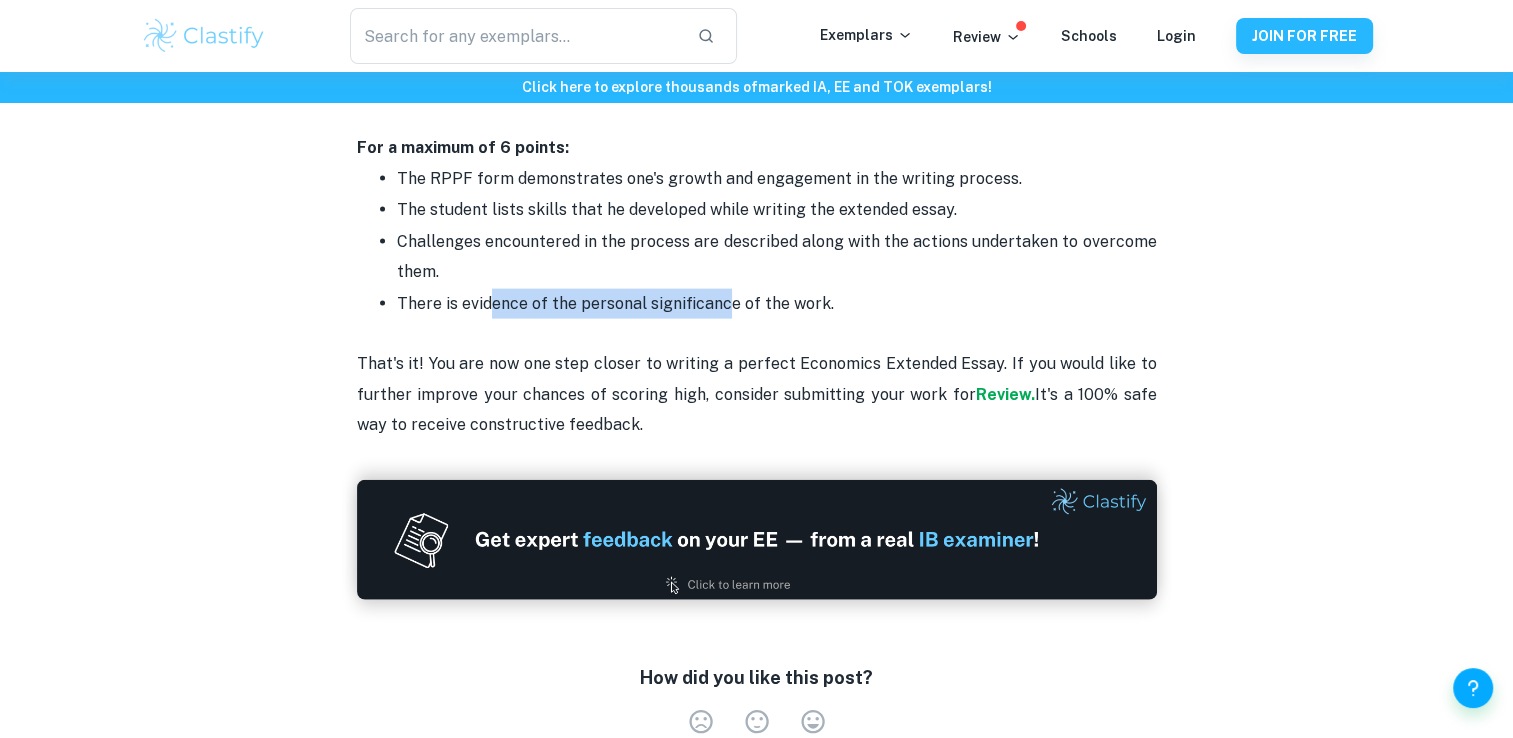drag, startPoint x: 490, startPoint y: 306, endPoint x: 766, endPoint y: 300, distance: 276.06522 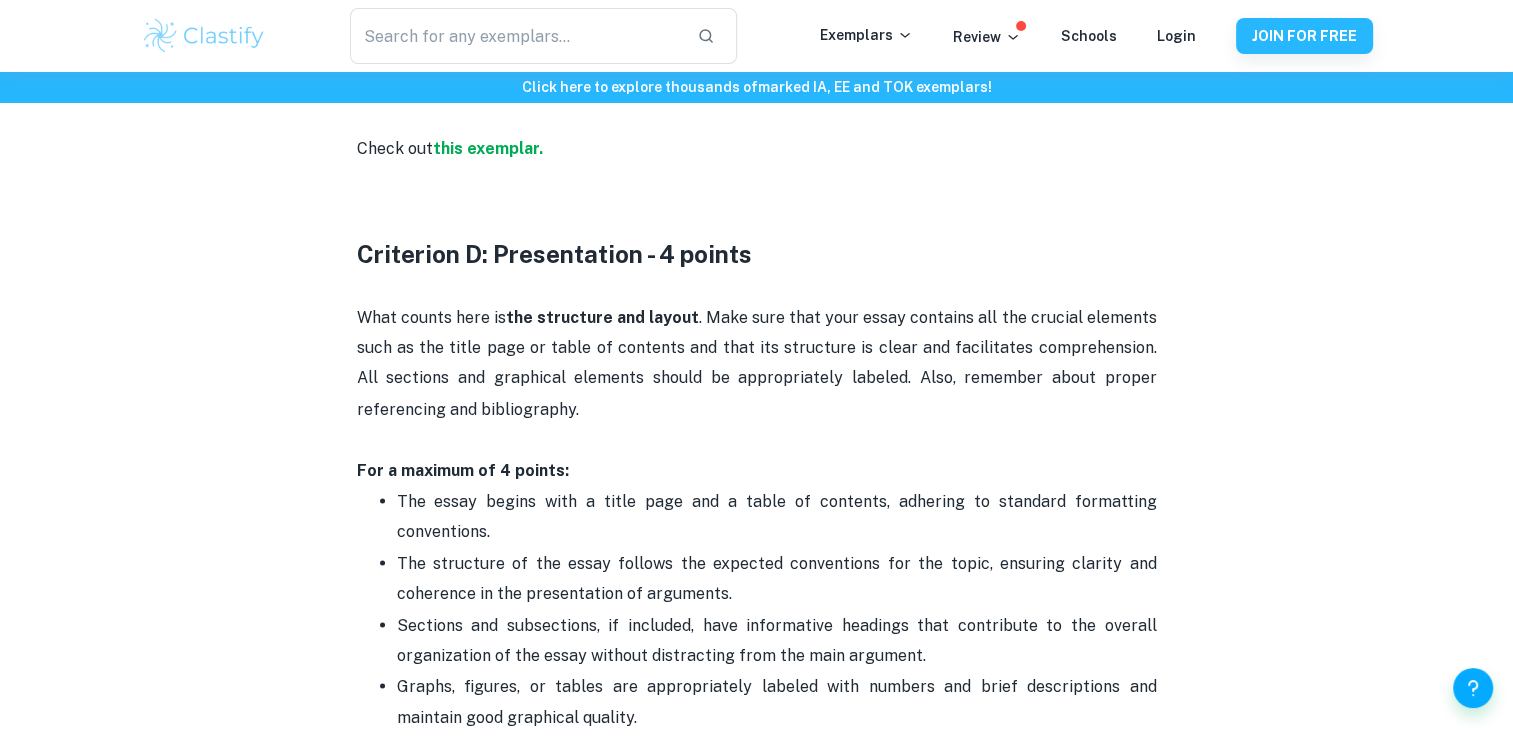 scroll, scrollTop: 3321, scrollLeft: 0, axis: vertical 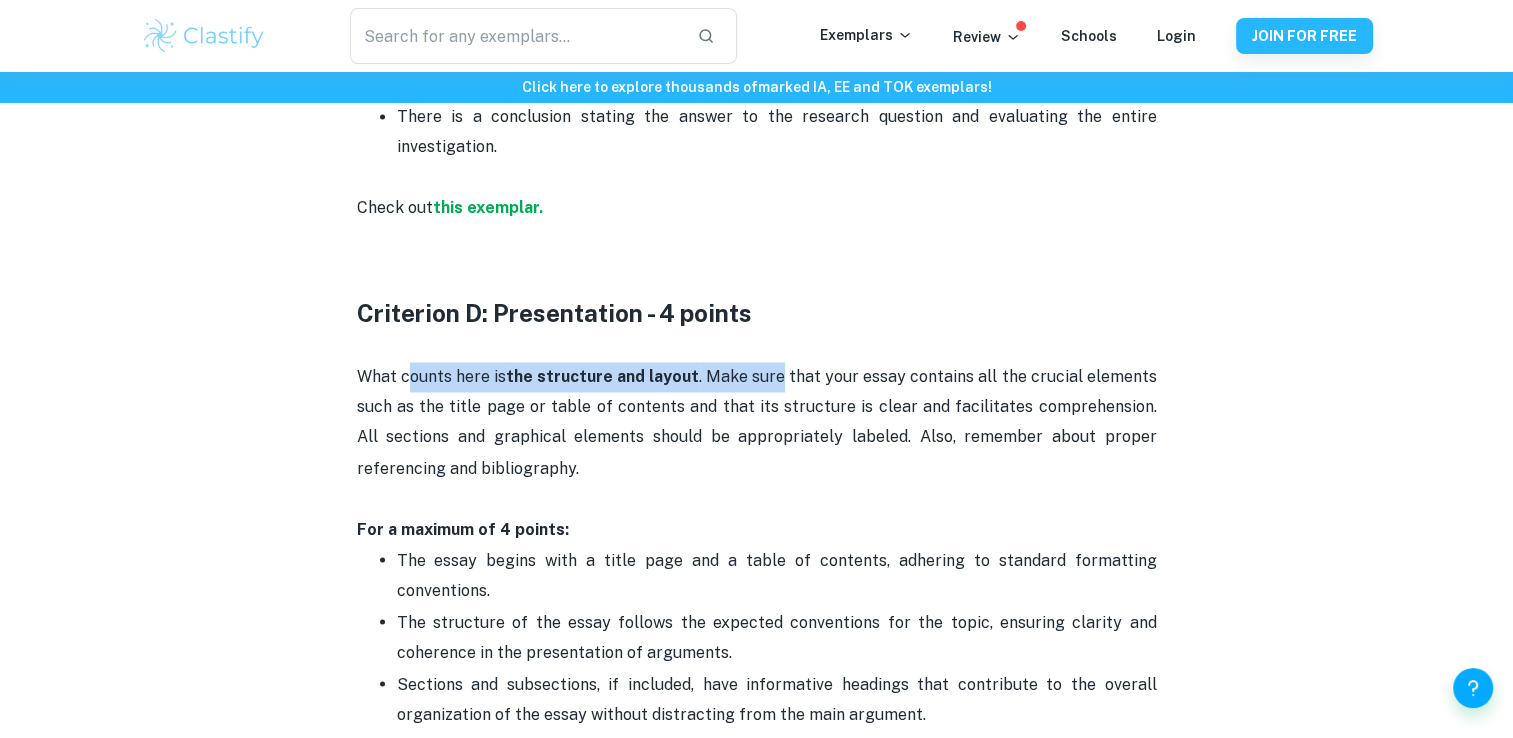 drag, startPoint x: 411, startPoint y: 370, endPoint x: 788, endPoint y: 386, distance: 377.33936 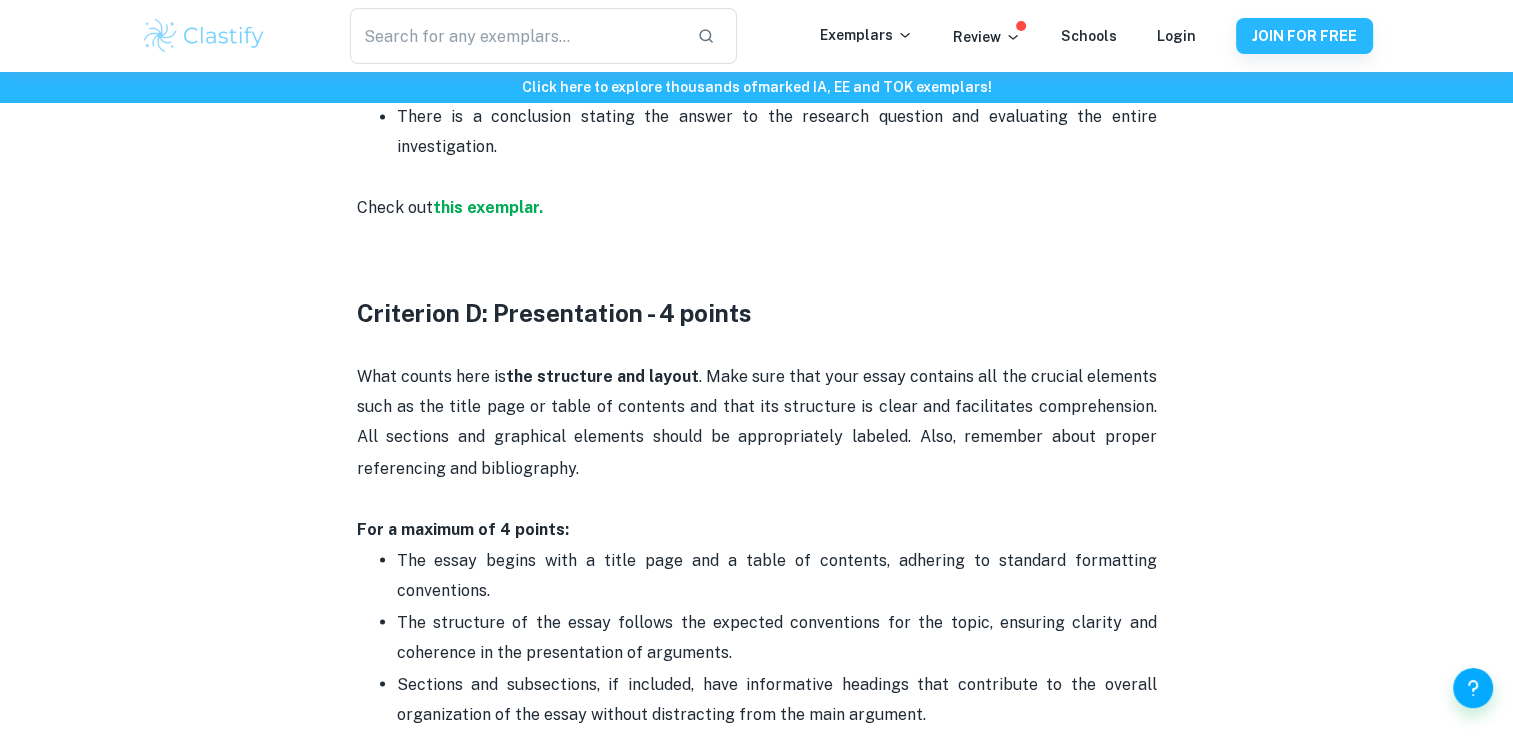 drag, startPoint x: 788, startPoint y: 386, endPoint x: 752, endPoint y: 410, distance: 43.266617 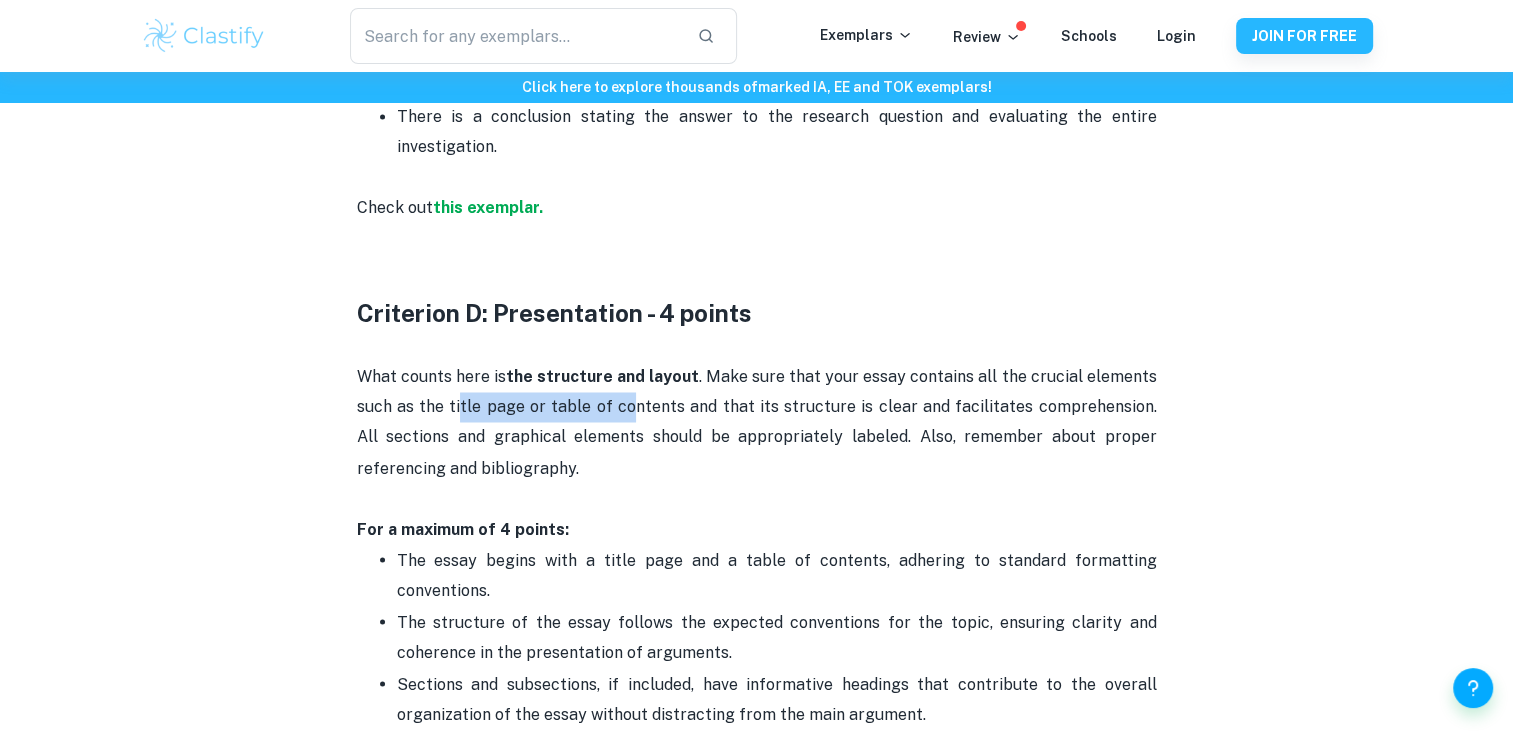 drag, startPoint x: 457, startPoint y: 409, endPoint x: 625, endPoint y: 408, distance: 168.00298 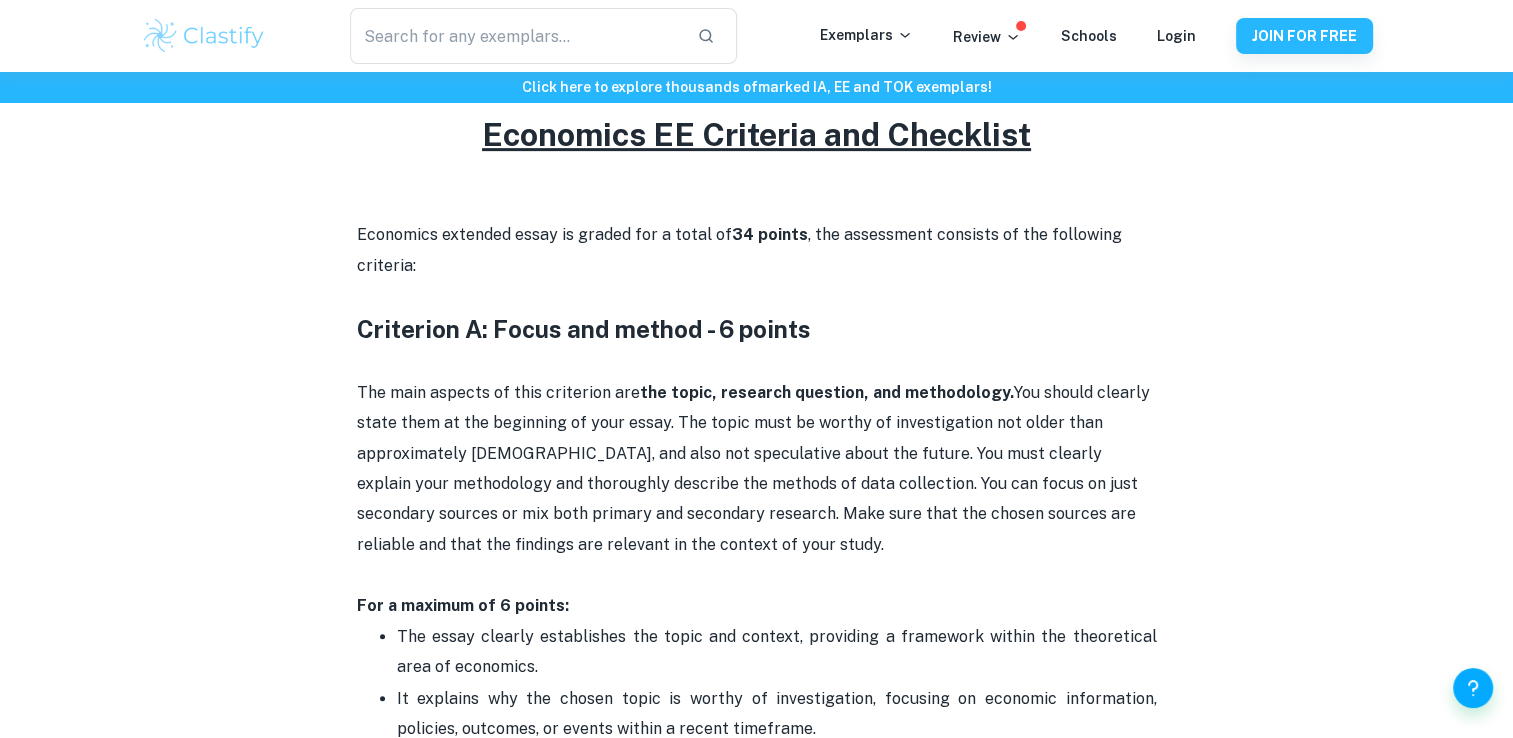 scroll, scrollTop: 823, scrollLeft: 0, axis: vertical 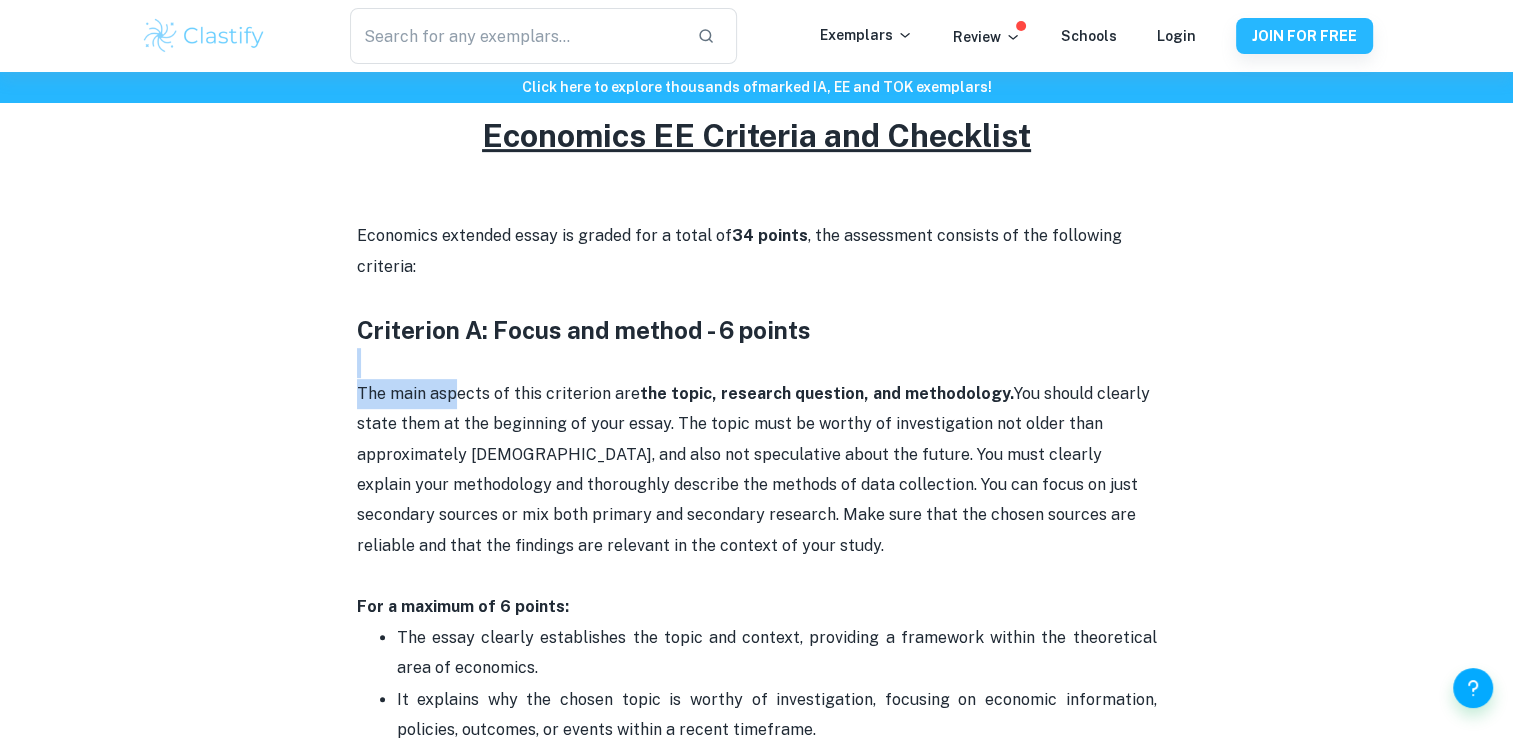 drag, startPoint x: 456, startPoint y: 398, endPoint x: 971, endPoint y: 378, distance: 515.3882 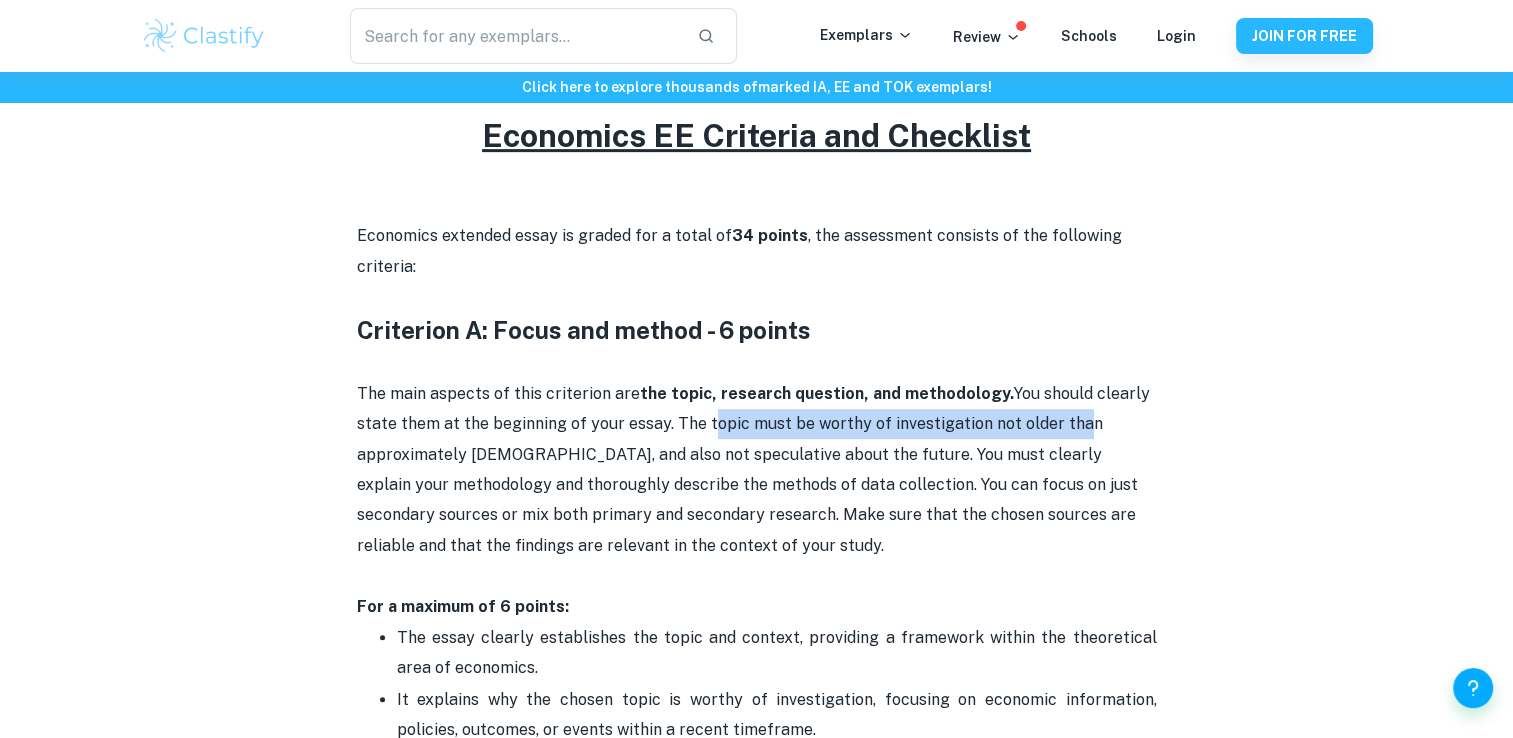 drag, startPoint x: 700, startPoint y: 428, endPoint x: 1068, endPoint y: 421, distance: 368.06656 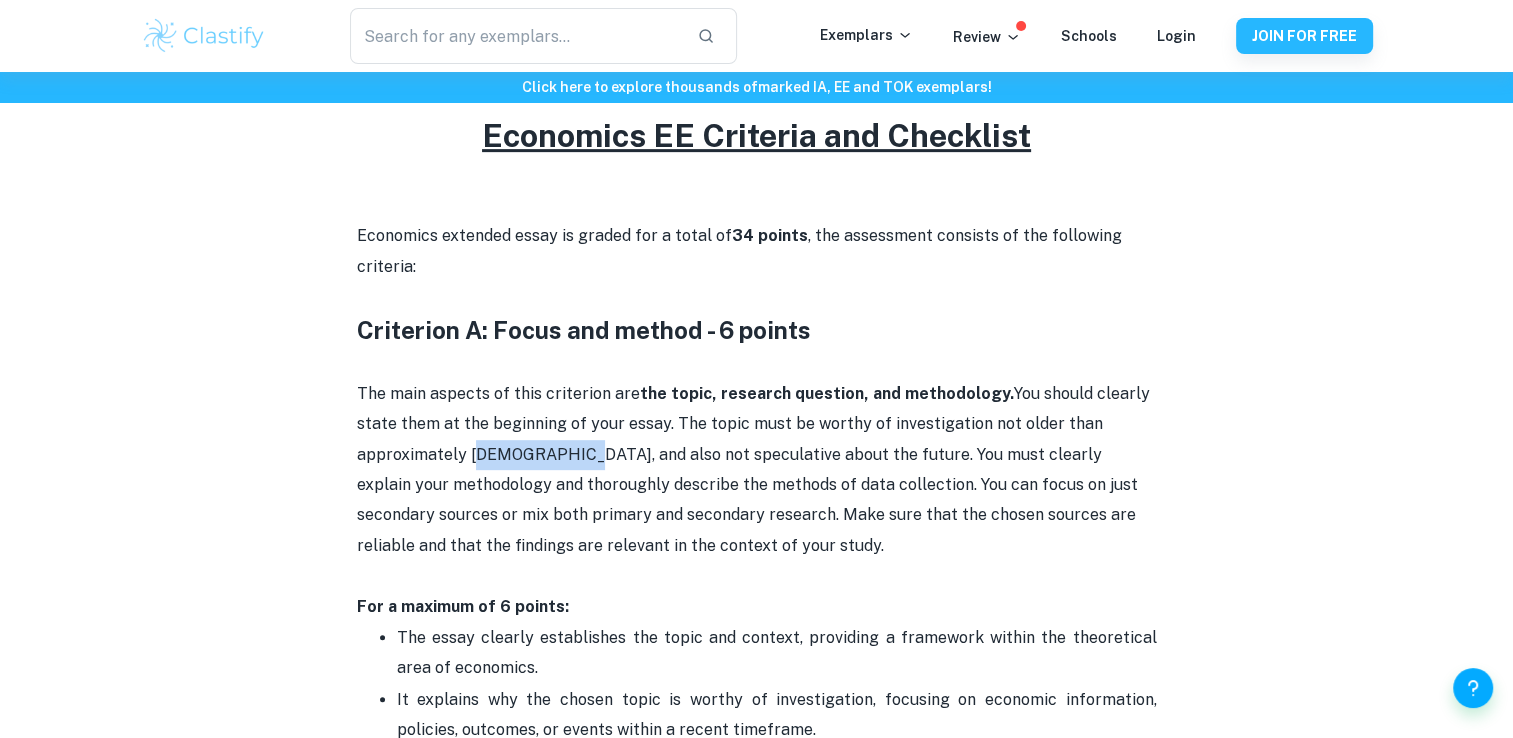drag, startPoint x: 464, startPoint y: 450, endPoint x: 552, endPoint y: 450, distance: 88 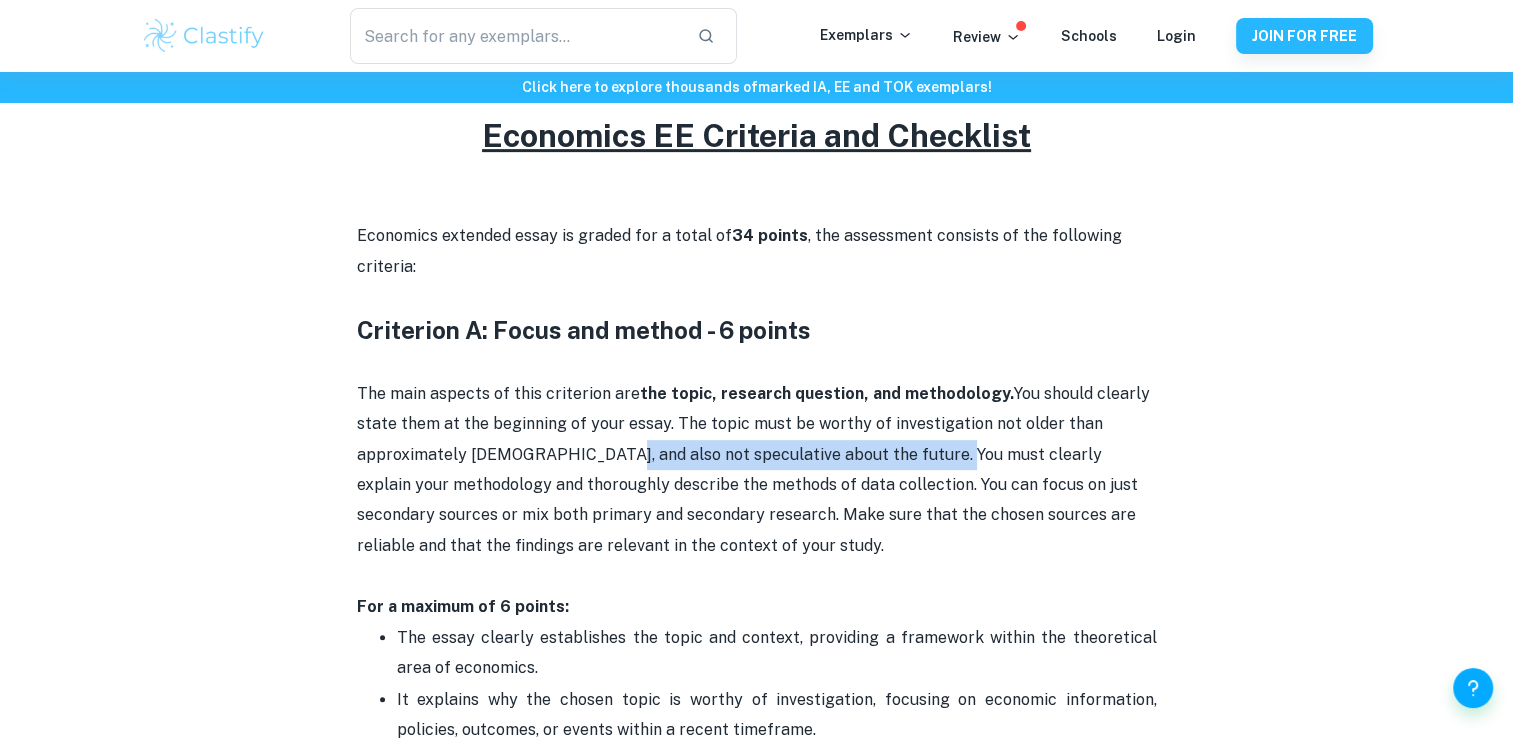 drag, startPoint x: 552, startPoint y: 450, endPoint x: 921, endPoint y: 454, distance: 369.02167 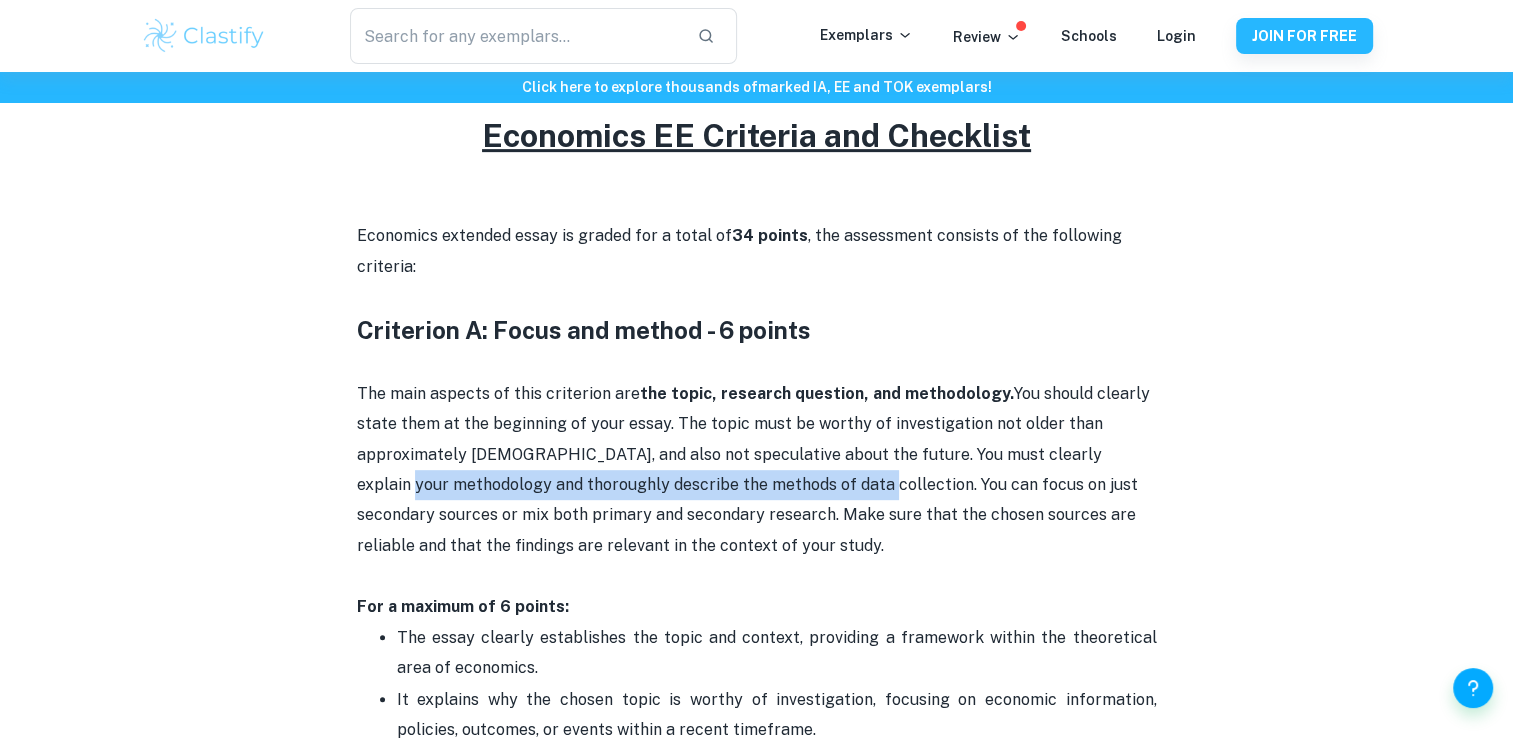 drag, startPoint x: 366, startPoint y: 488, endPoint x: 835, endPoint y: 495, distance: 469.05225 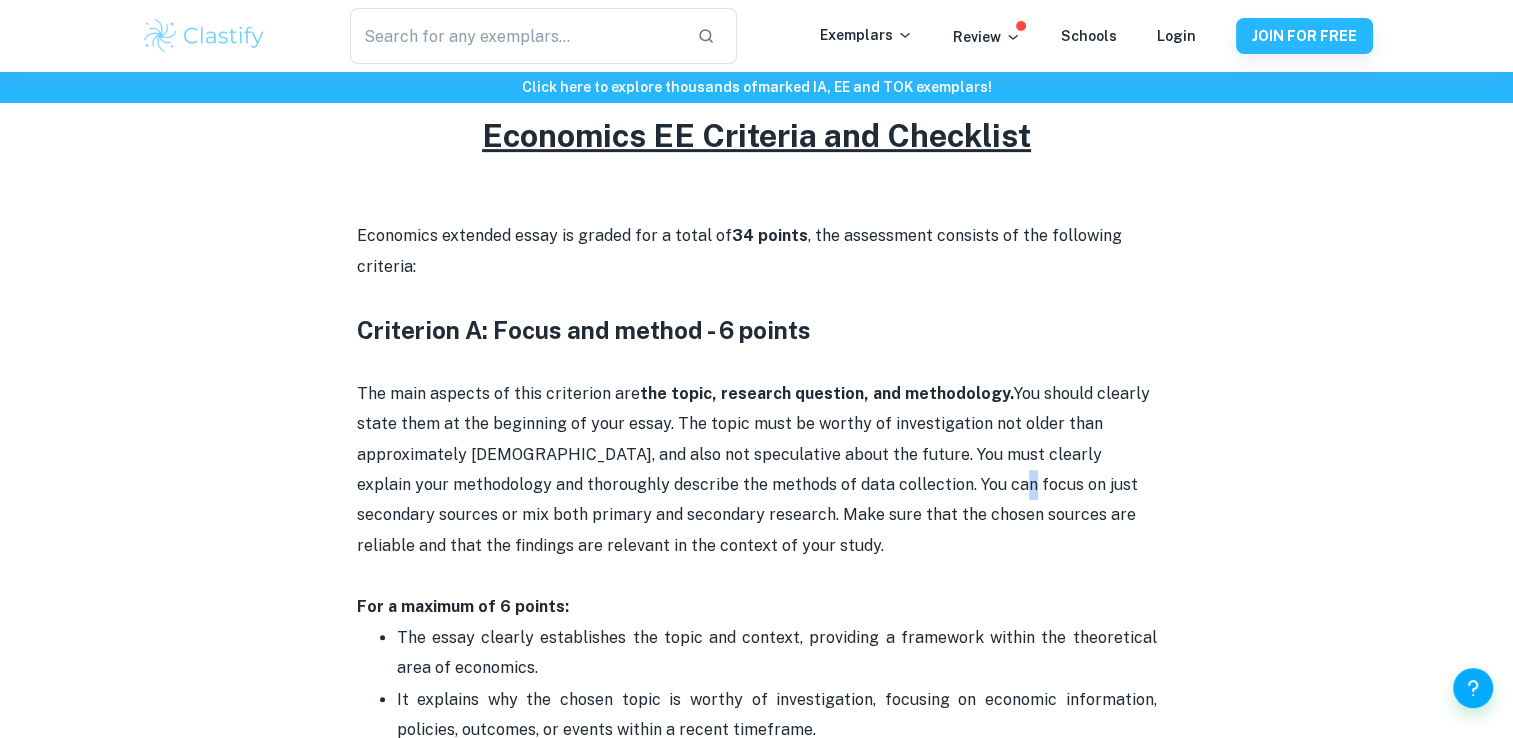 drag, startPoint x: 835, startPoint y: 495, endPoint x: 972, endPoint y: 491, distance: 137.05838 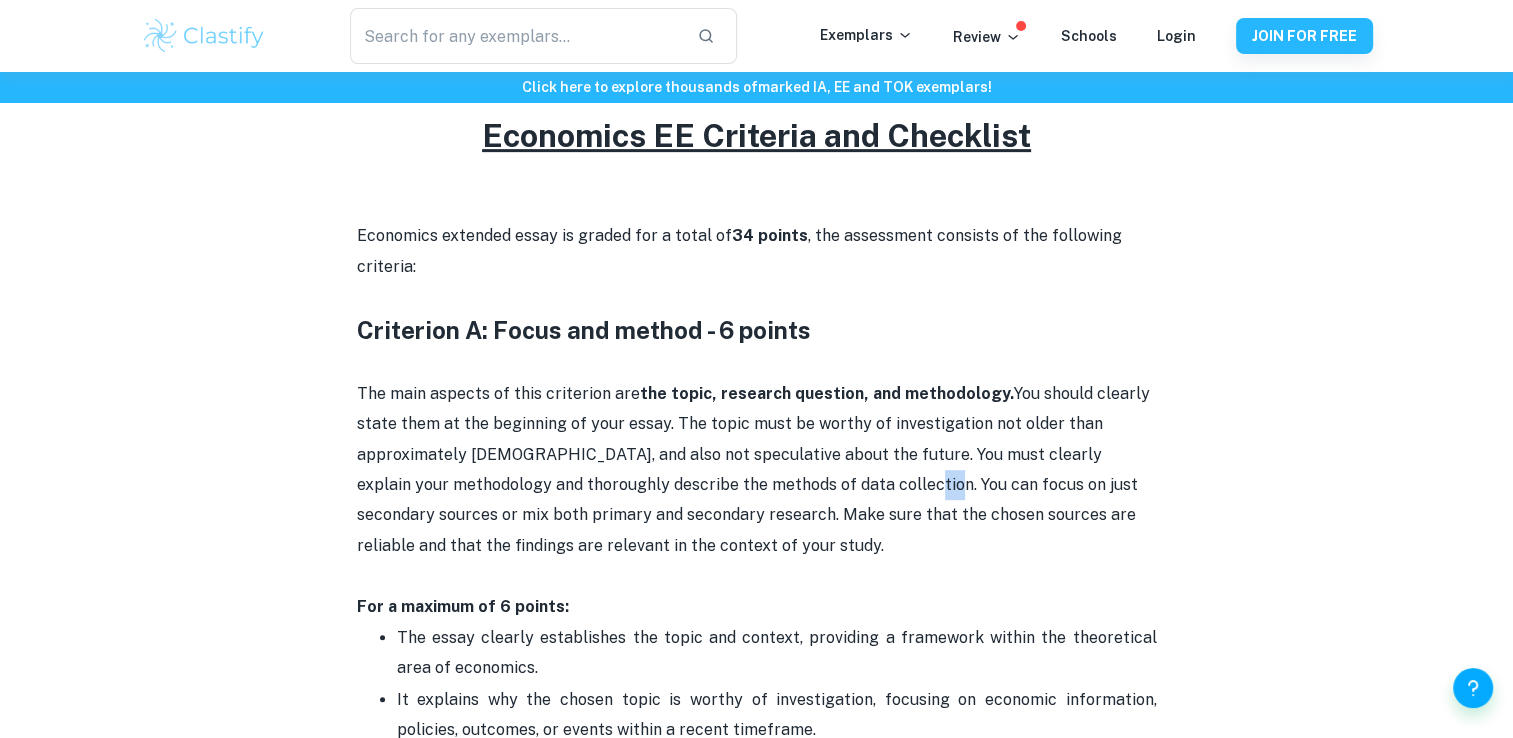 drag, startPoint x: 972, startPoint y: 491, endPoint x: 876, endPoint y: 486, distance: 96.13012 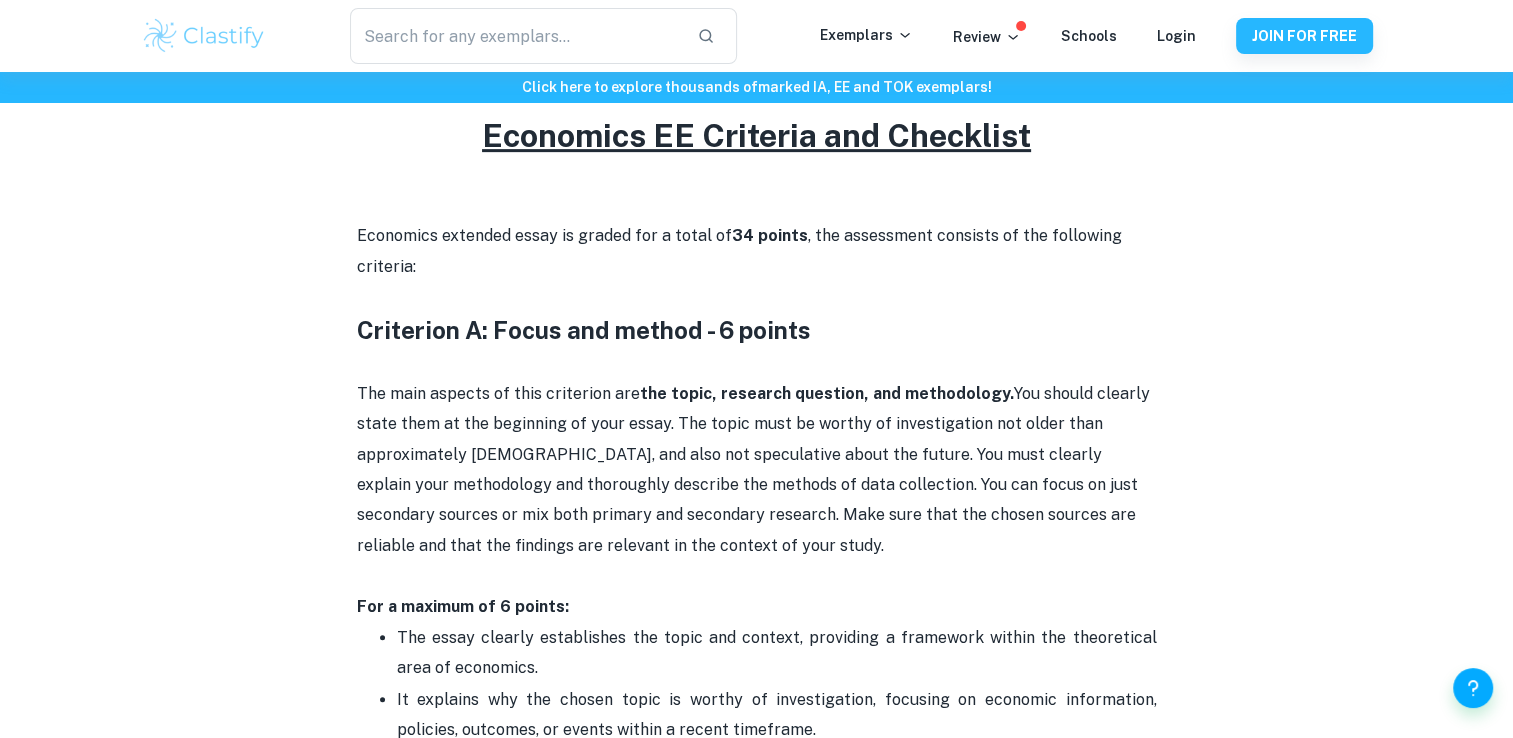 click on "The main aspects of this criterion are  the topic, research question, and methodology.  You should clearly state them at the beginning of your essay. The topic must be worthy of investigation not older than approximately [DEMOGRAPHIC_DATA], and also not speculative about the future. You must clearly explain your methodology and thoroughly describe the methods of data collection. You can focus on just secondary sources or mix both primary and secondary research. Make sure that the chosen sources are reliable and that the findings are relevant in the context of your study.  For a maximum of 6 points:" at bounding box center [757, 485] 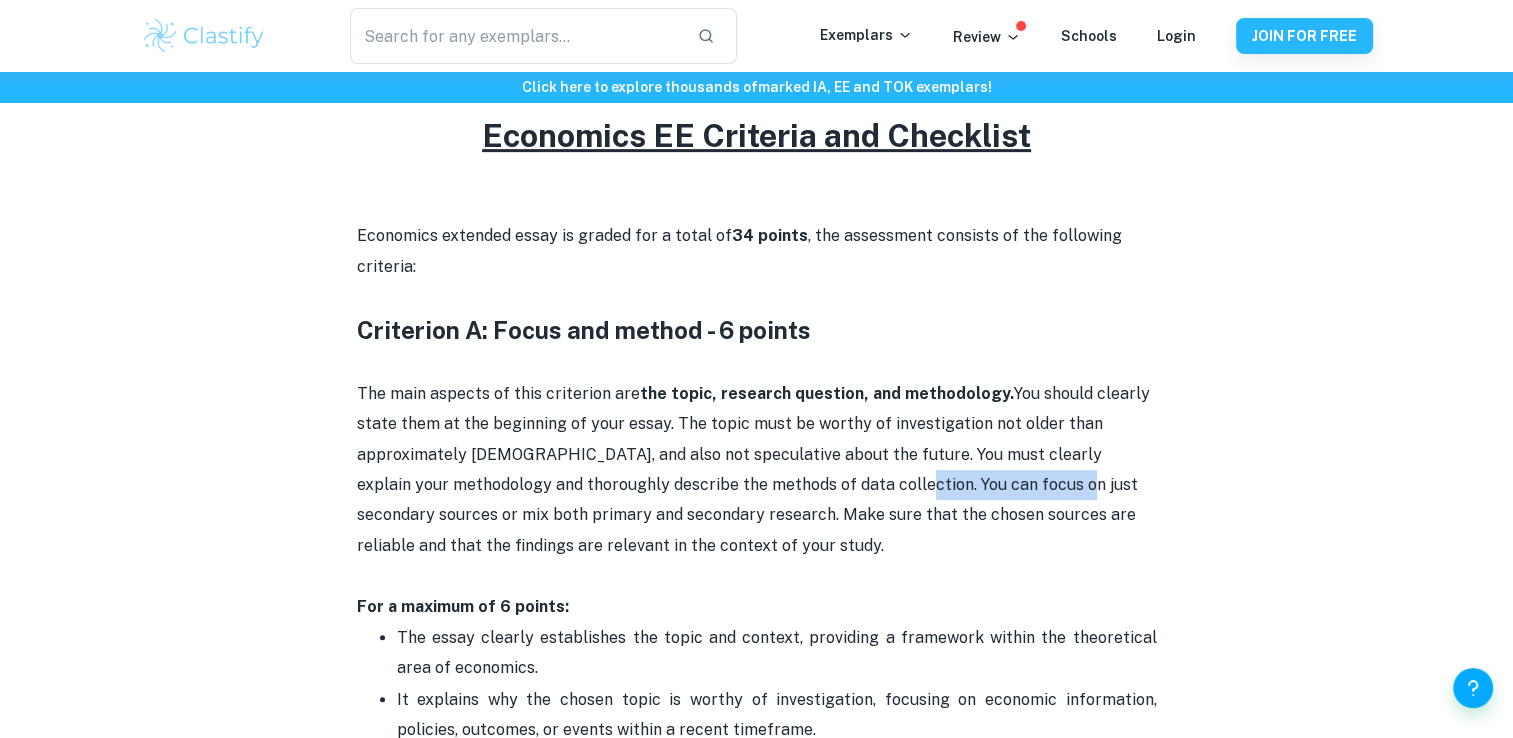 drag, startPoint x: 870, startPoint y: 486, endPoint x: 1000, endPoint y: 482, distance: 130.06152 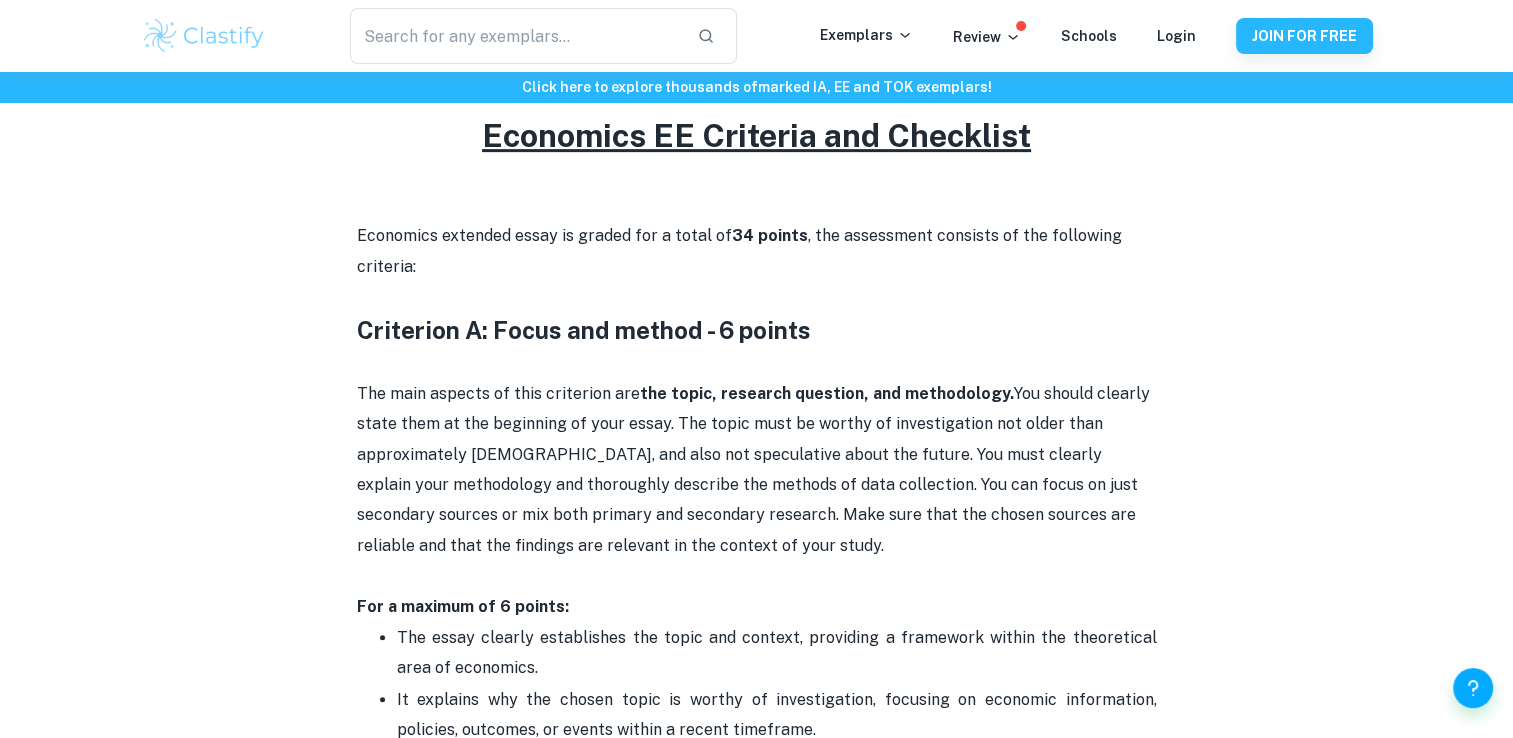 drag, startPoint x: 1000, startPoint y: 482, endPoint x: 1189, endPoint y: 481, distance: 189.00264 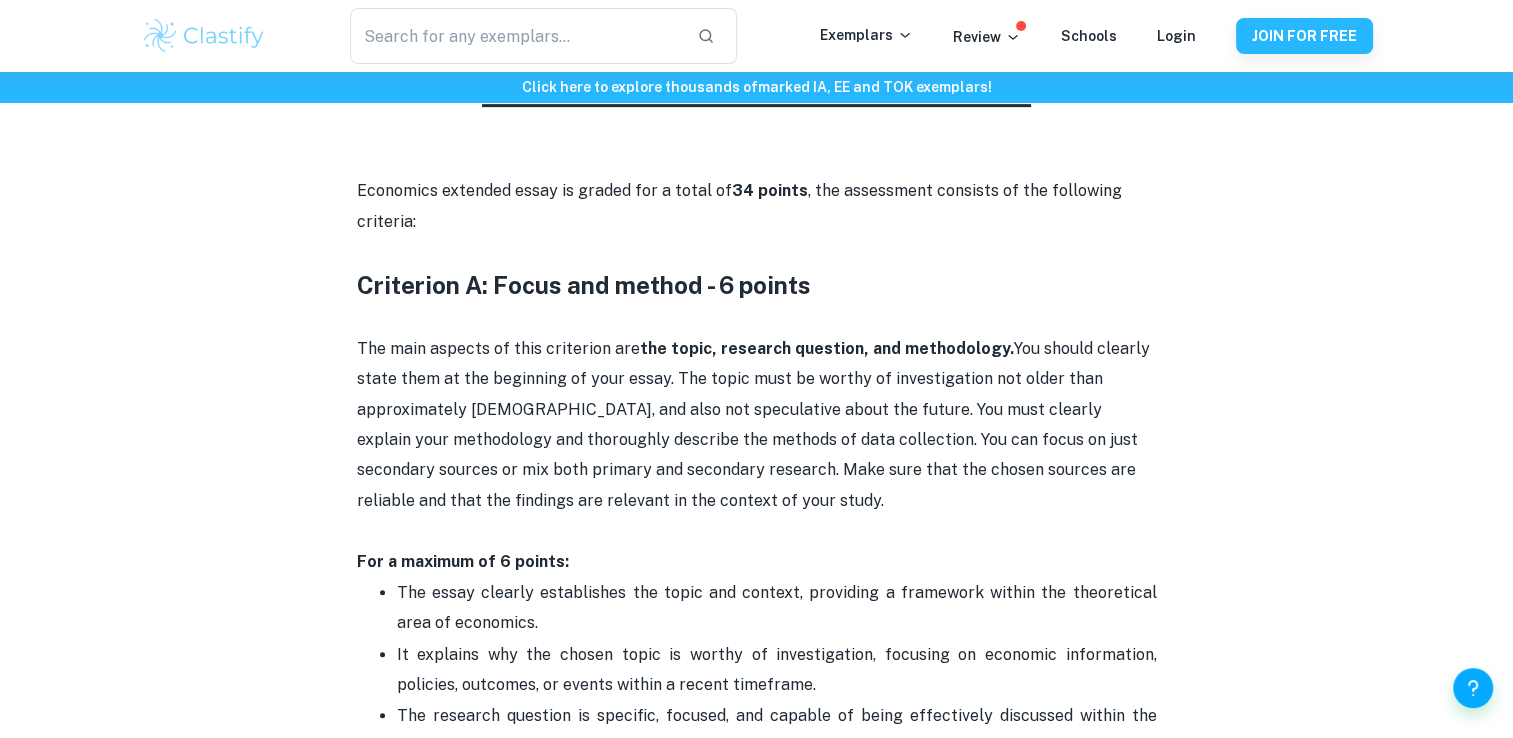 scroll, scrollTop: 868, scrollLeft: 0, axis: vertical 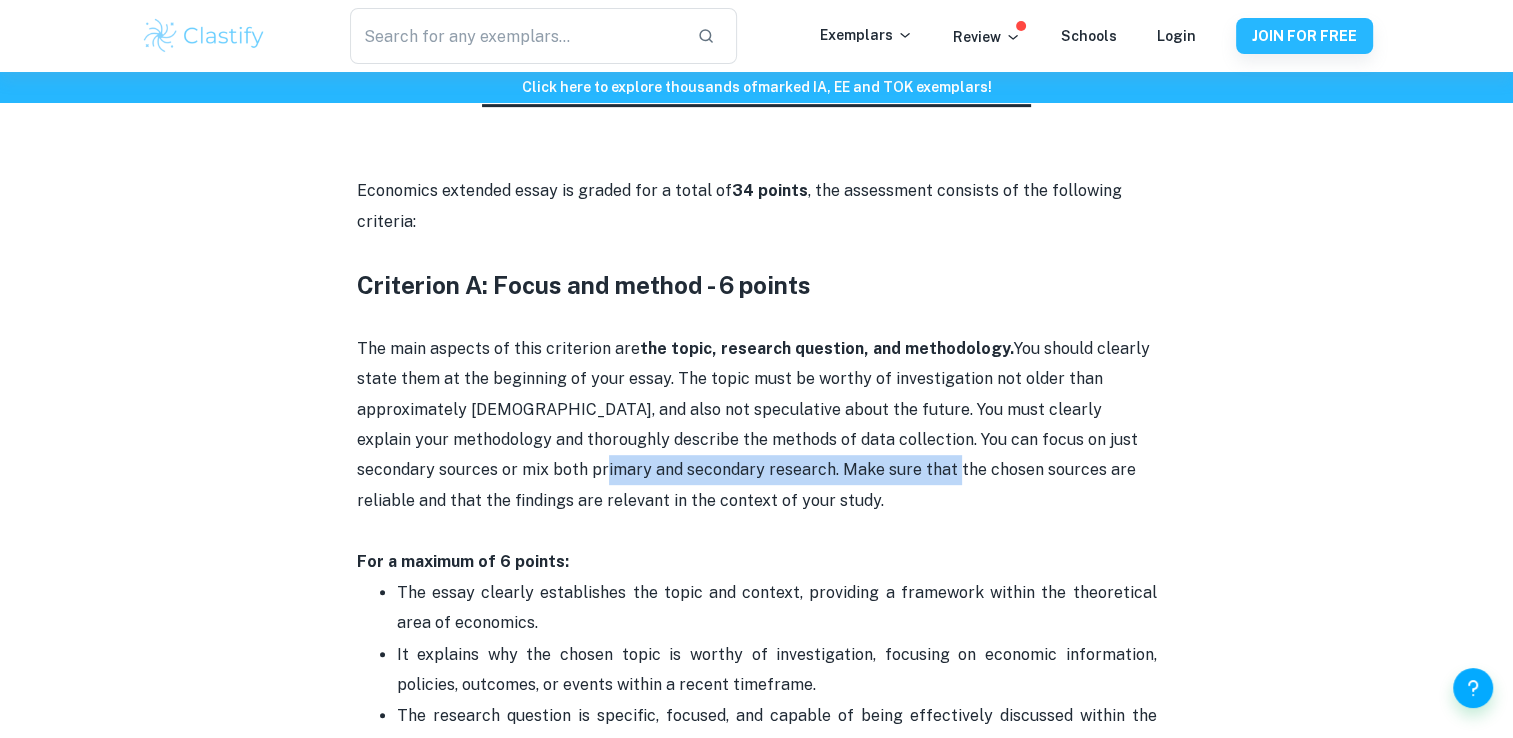 drag, startPoint x: 570, startPoint y: 465, endPoint x: 913, endPoint y: 464, distance: 343.00146 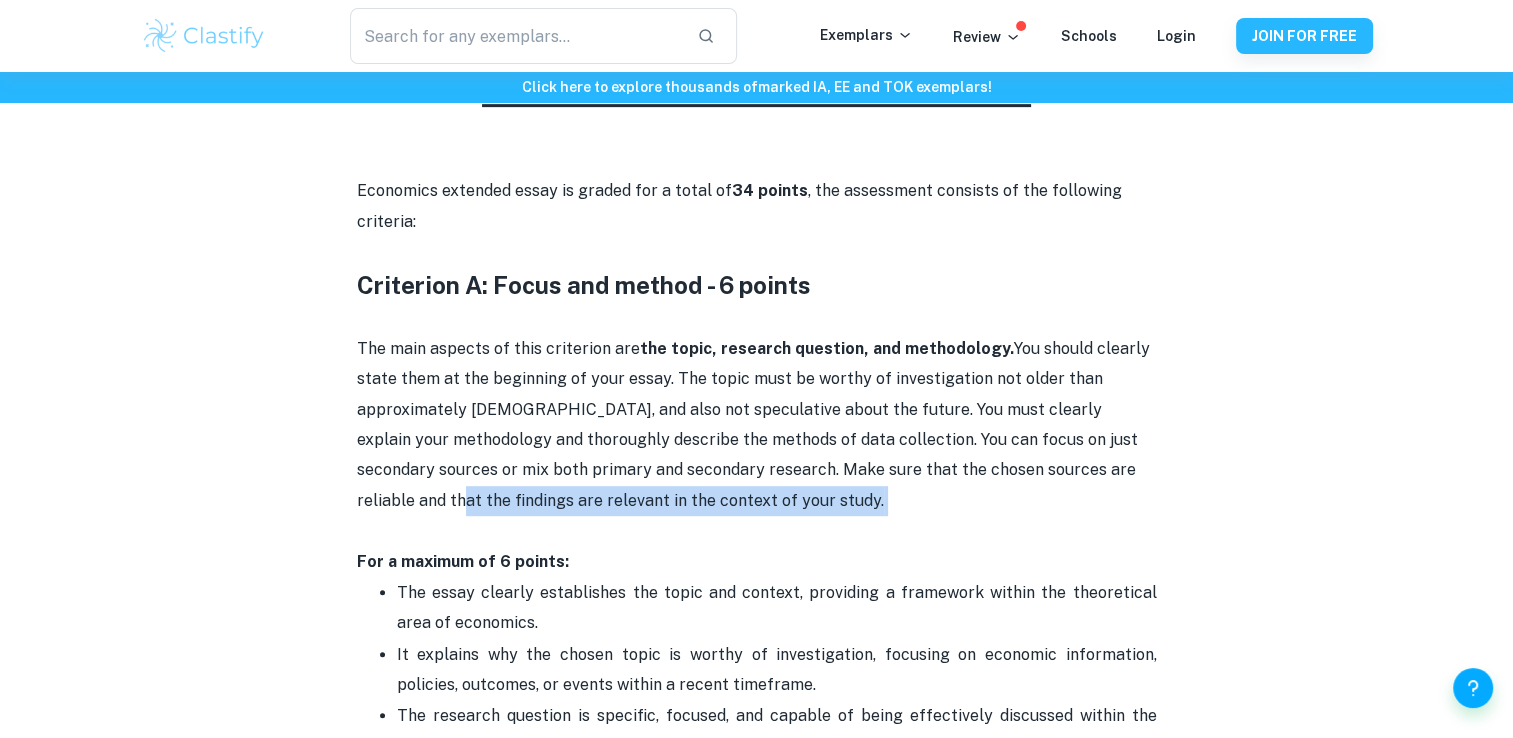 drag, startPoint x: 410, startPoint y: 486, endPoint x: 765, endPoint y: 522, distance: 356.82068 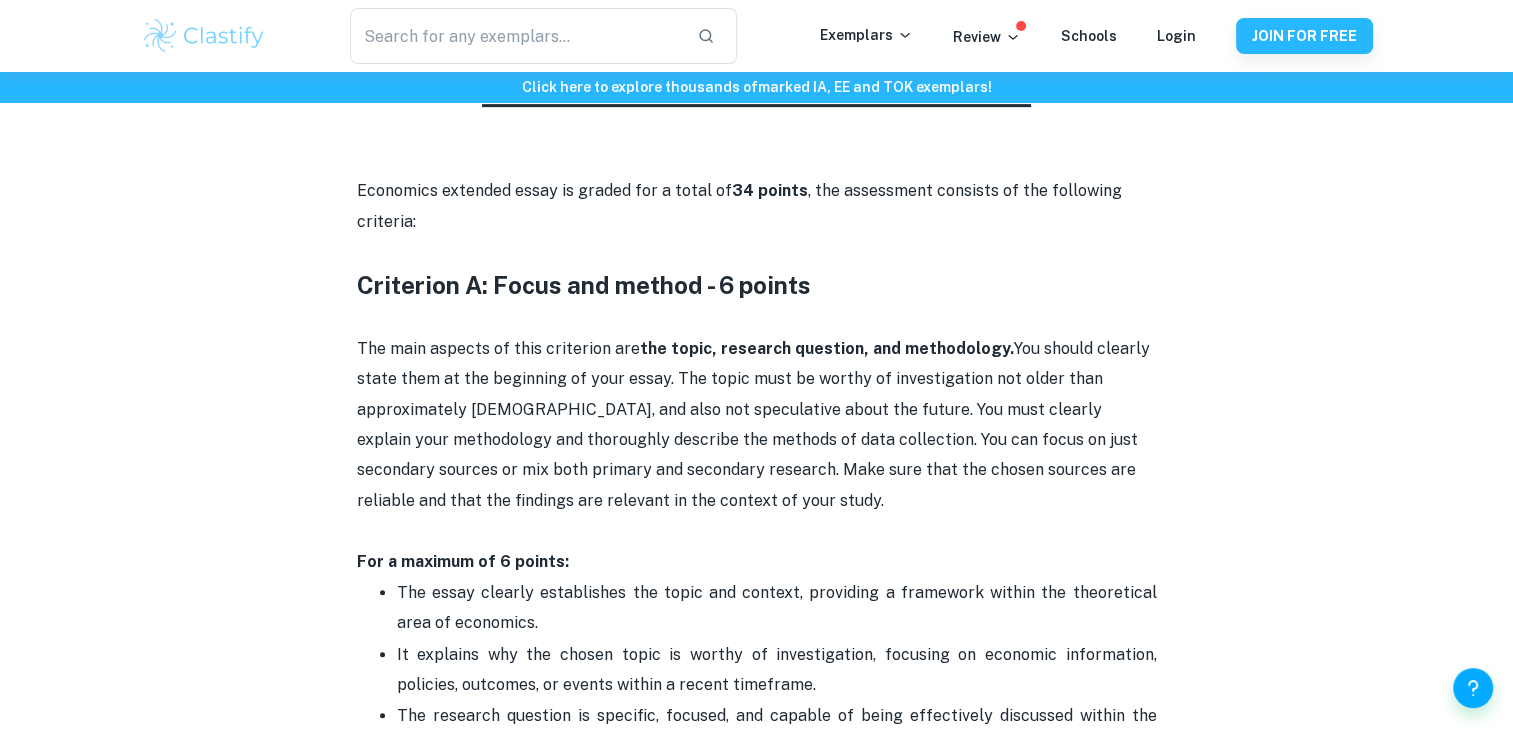 drag, startPoint x: 765, startPoint y: 522, endPoint x: 712, endPoint y: 550, distance: 59.94164 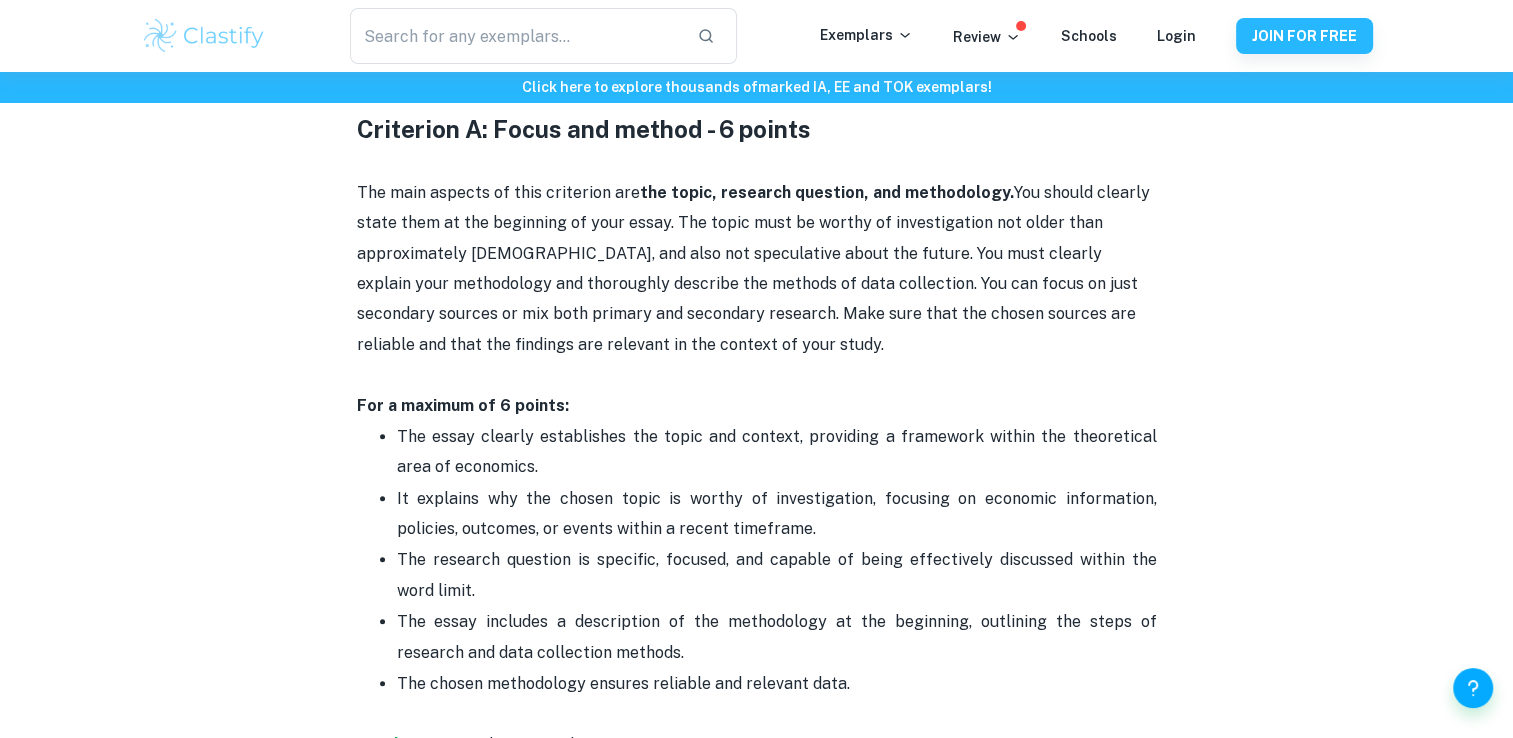 scroll, scrollTop: 1021, scrollLeft: 0, axis: vertical 